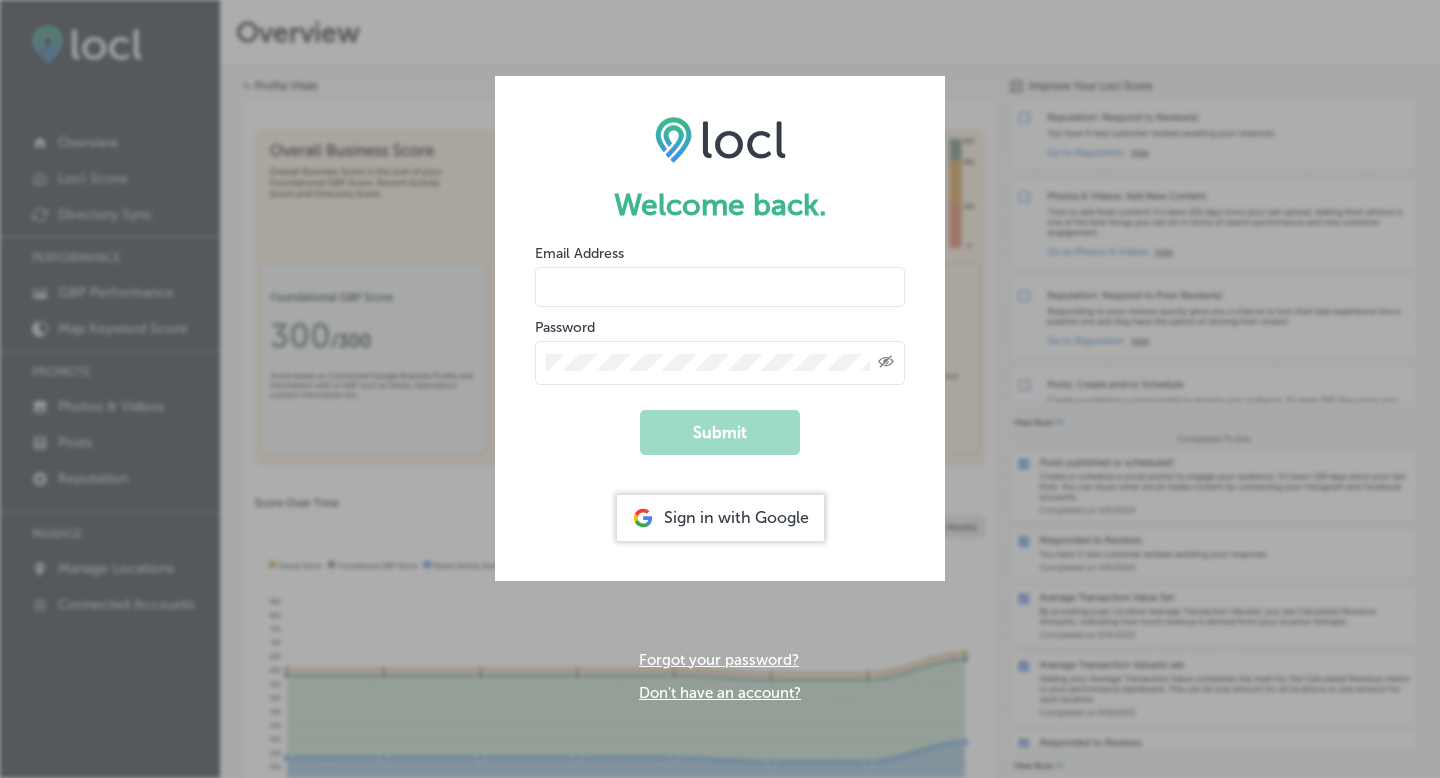scroll, scrollTop: 0, scrollLeft: 0, axis: both 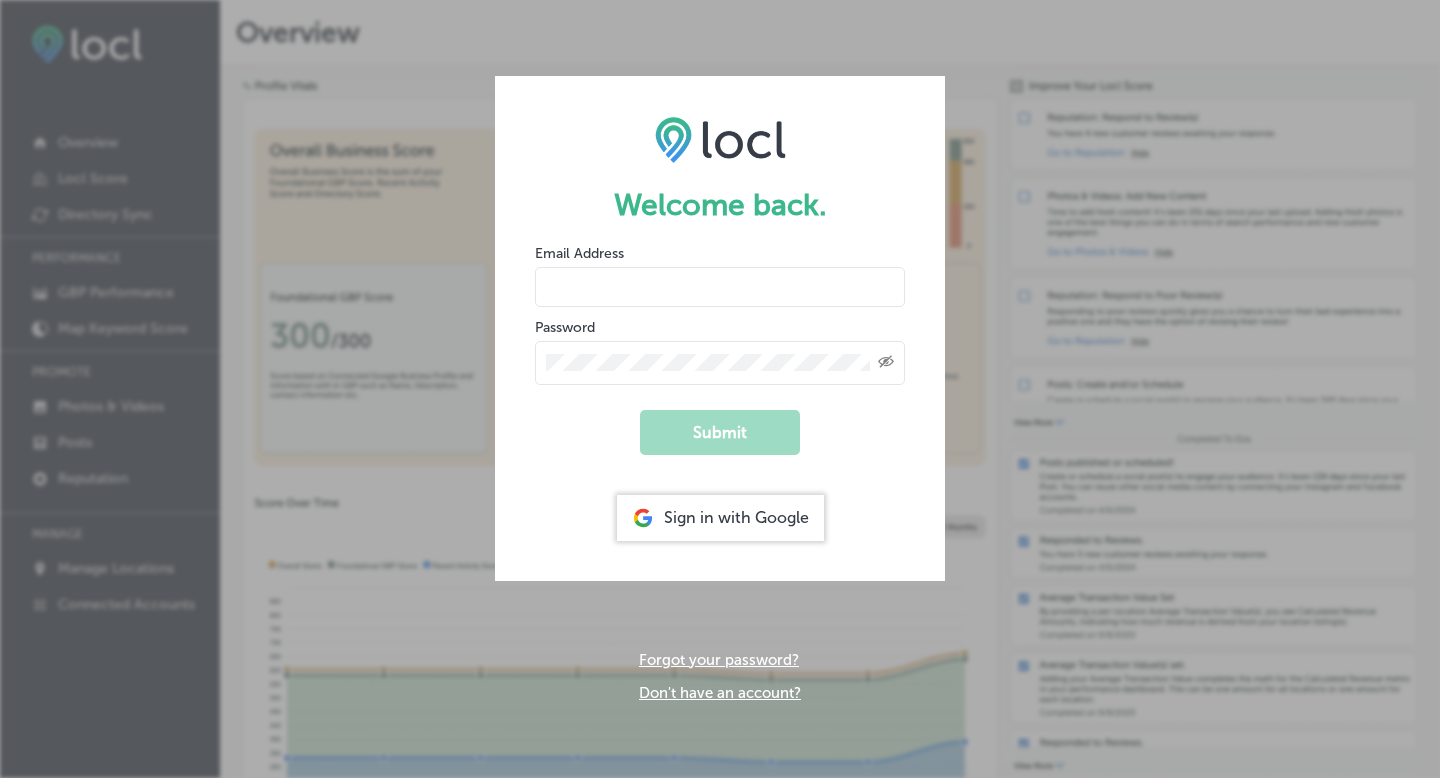 type on "[EMAIL]" 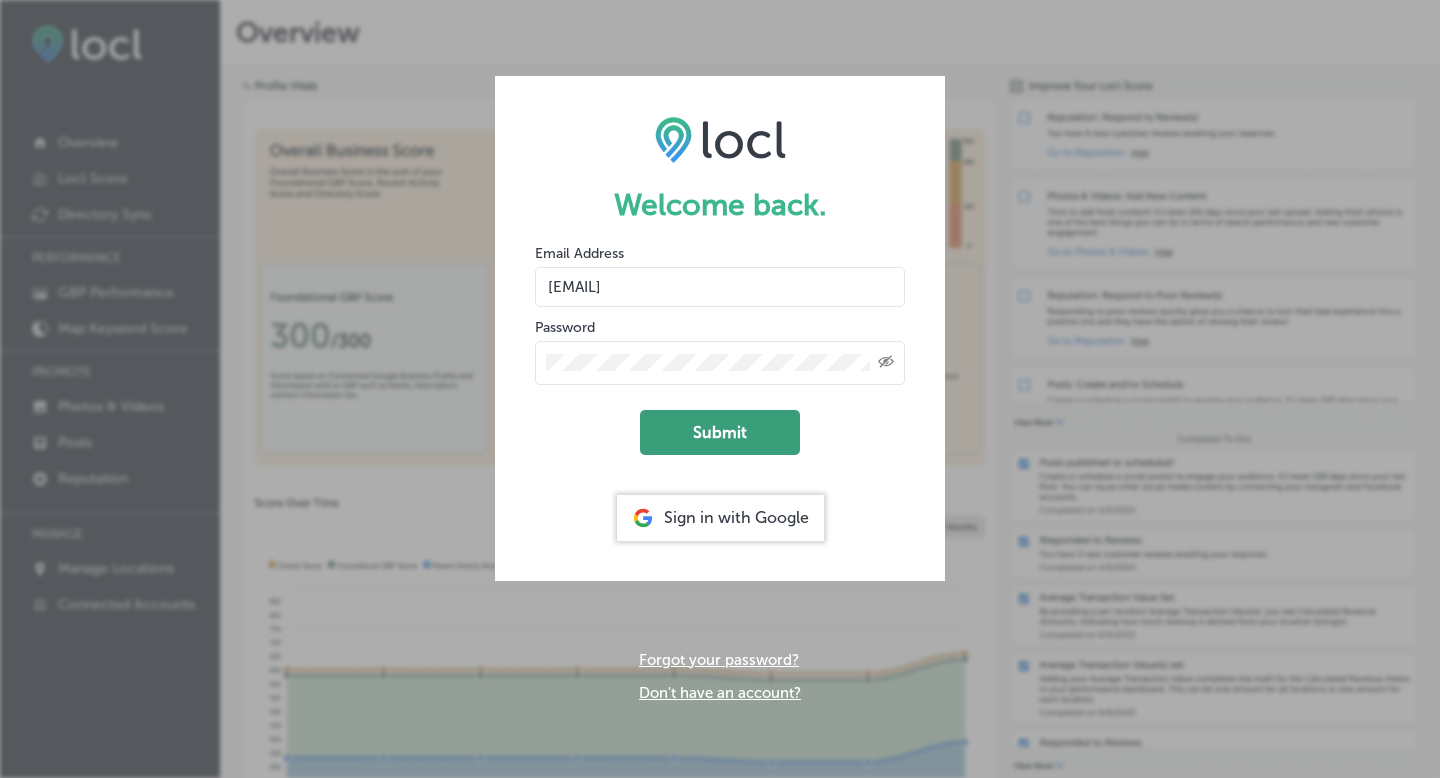 click on "Submit" 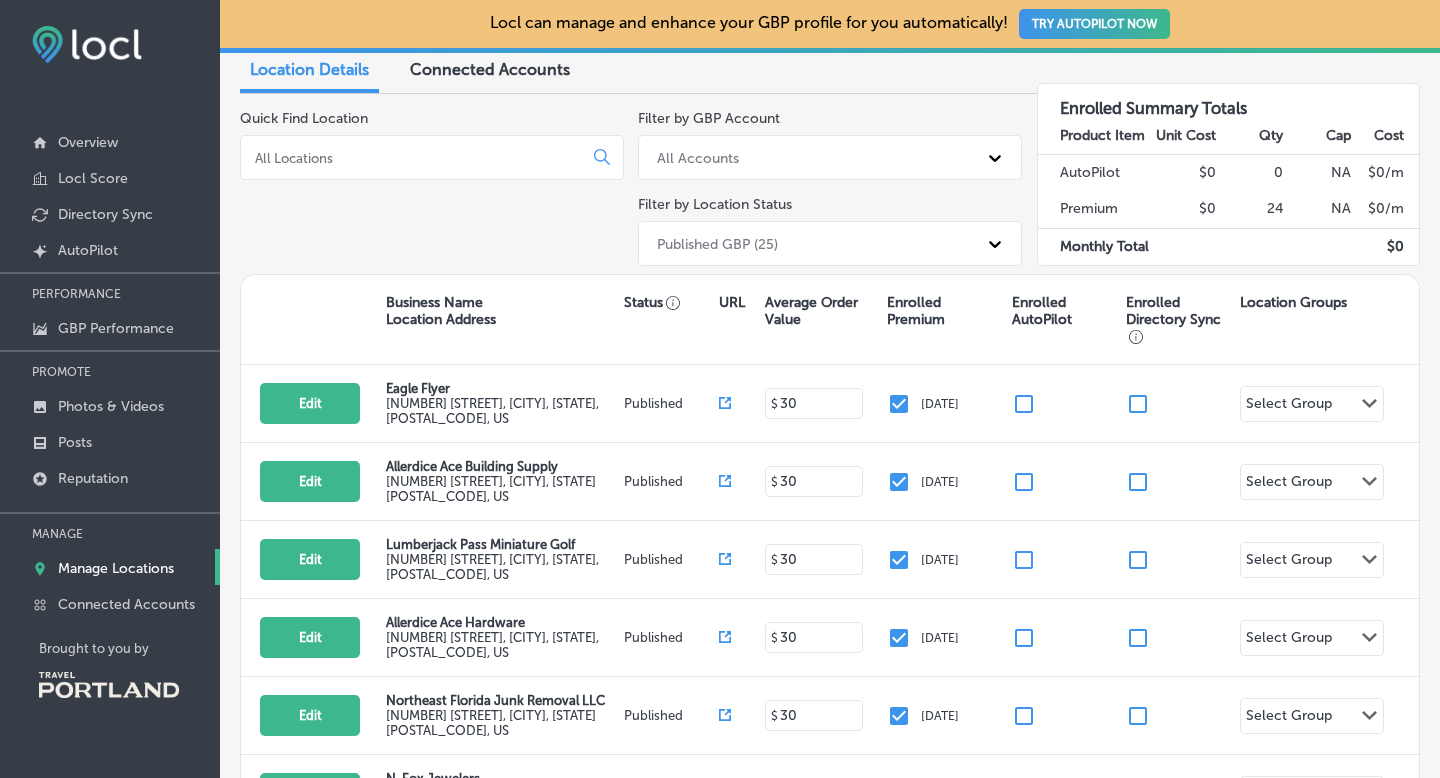 scroll, scrollTop: 176, scrollLeft: 0, axis: vertical 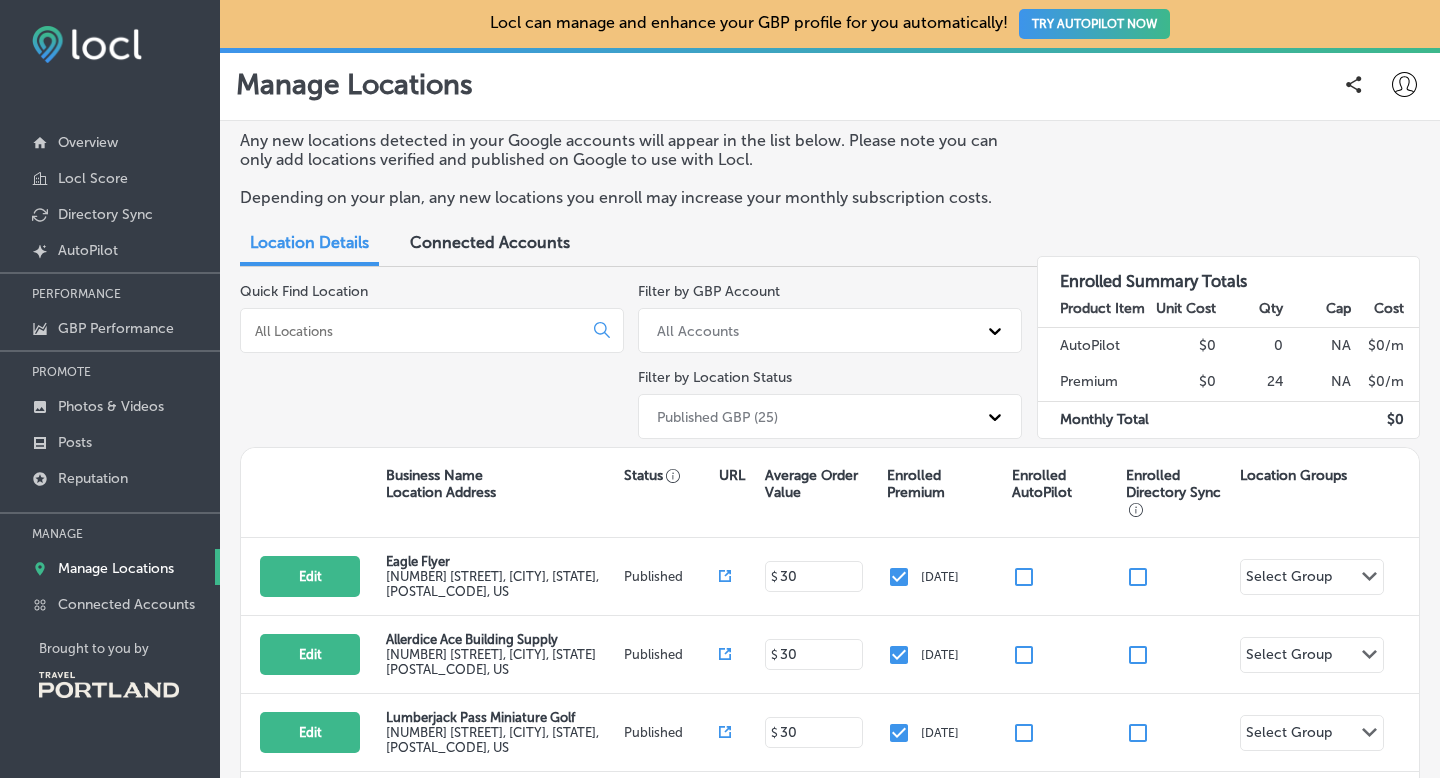 click 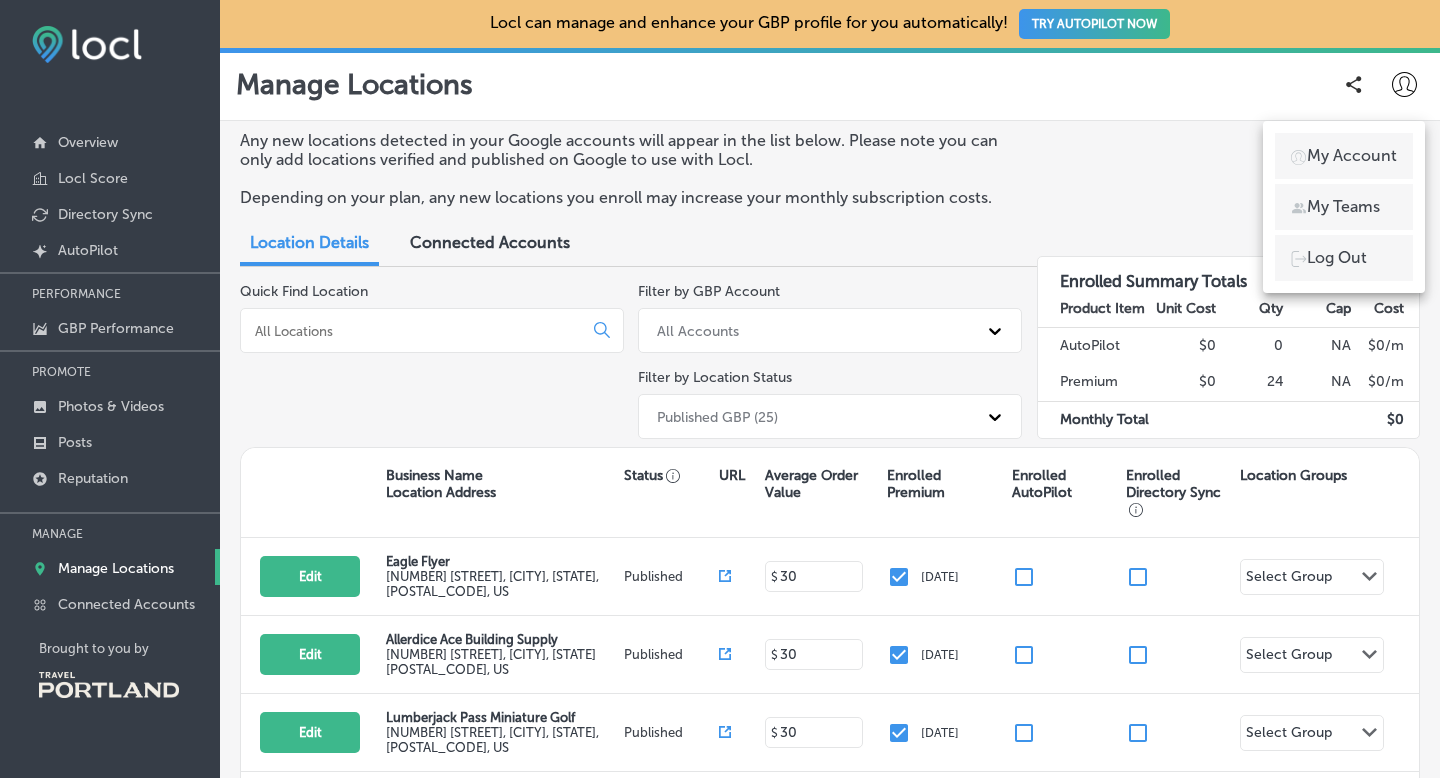 click on "My Account" at bounding box center (1352, 156) 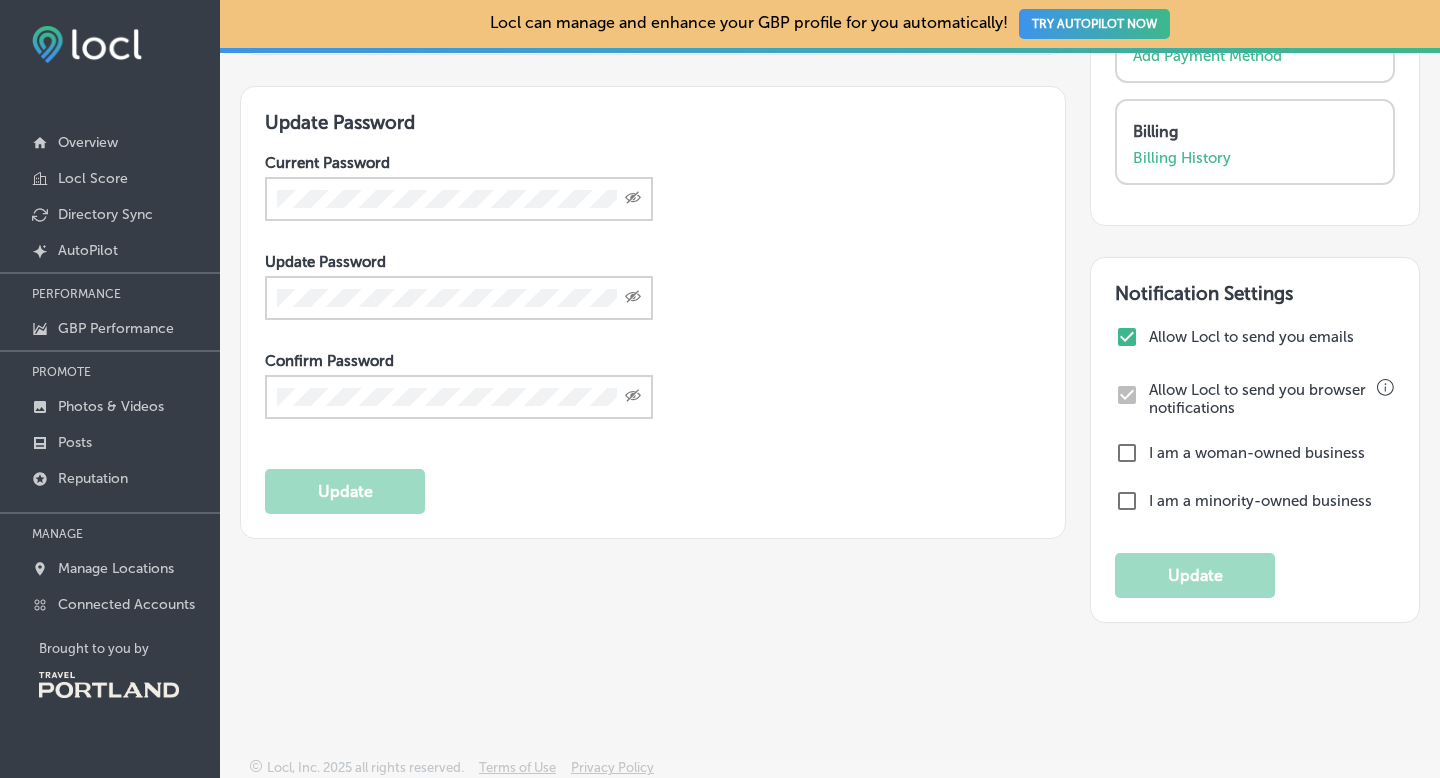 scroll, scrollTop: 415, scrollLeft: 0, axis: vertical 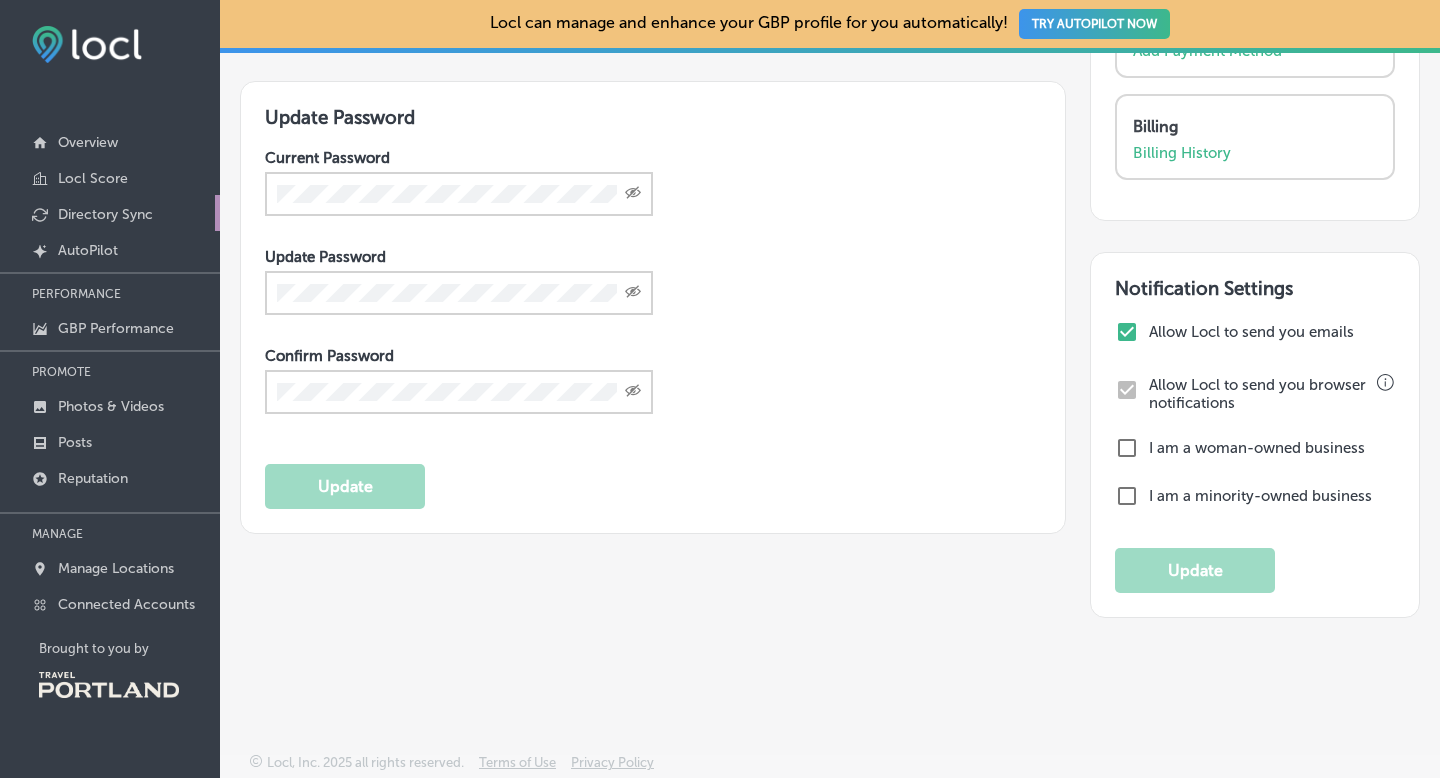 click on "Directory Sync" at bounding box center (105, 214) 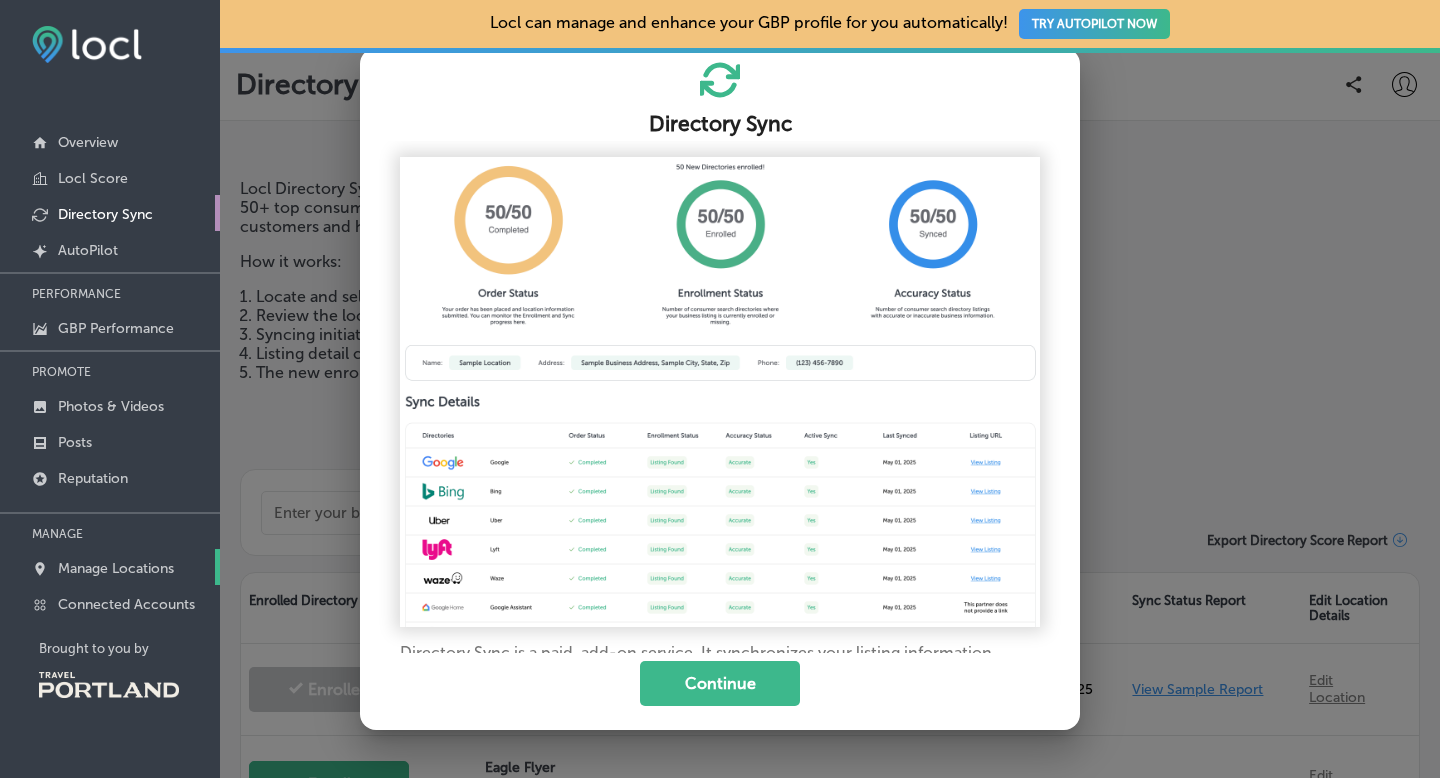 click on "Manage Locations" at bounding box center [116, 568] 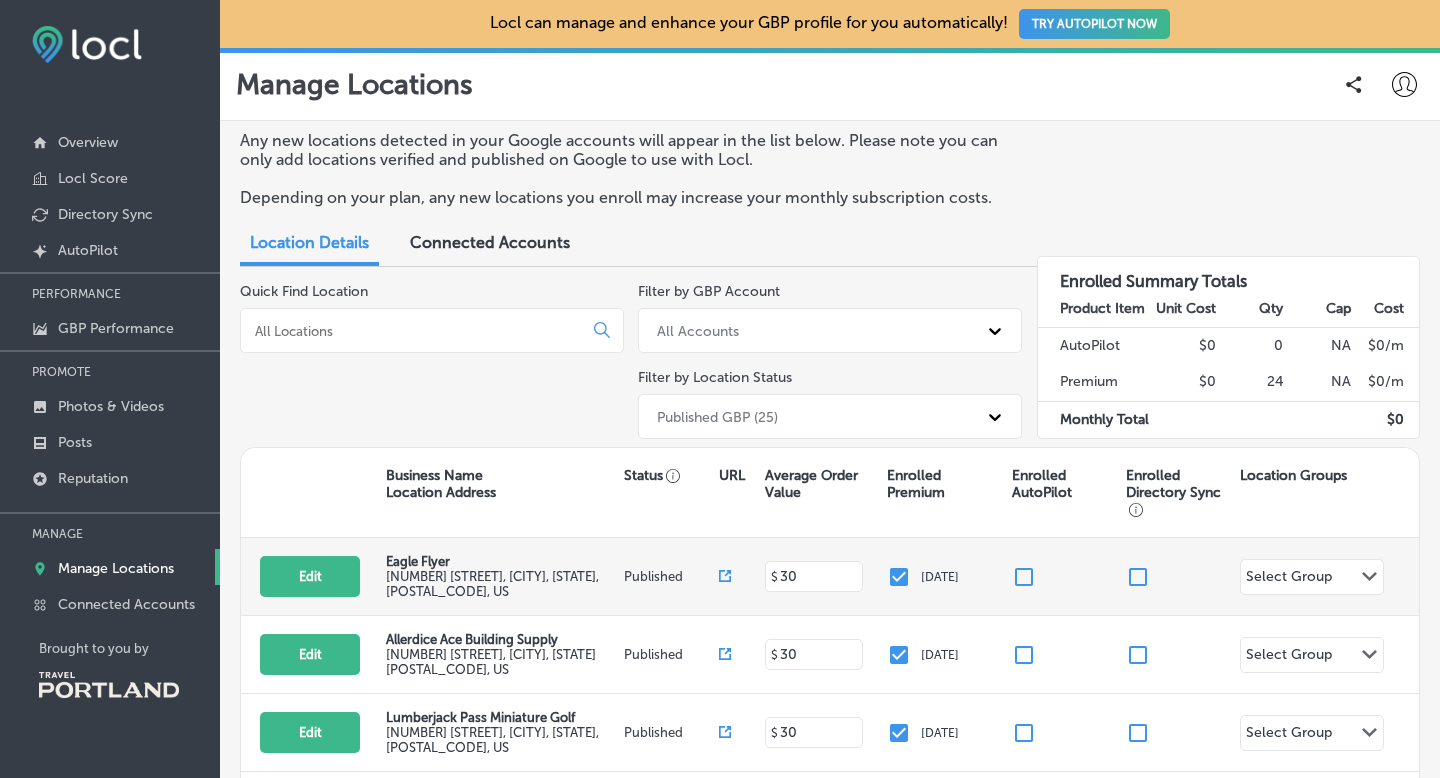 click on "Path
Created with Sketch." 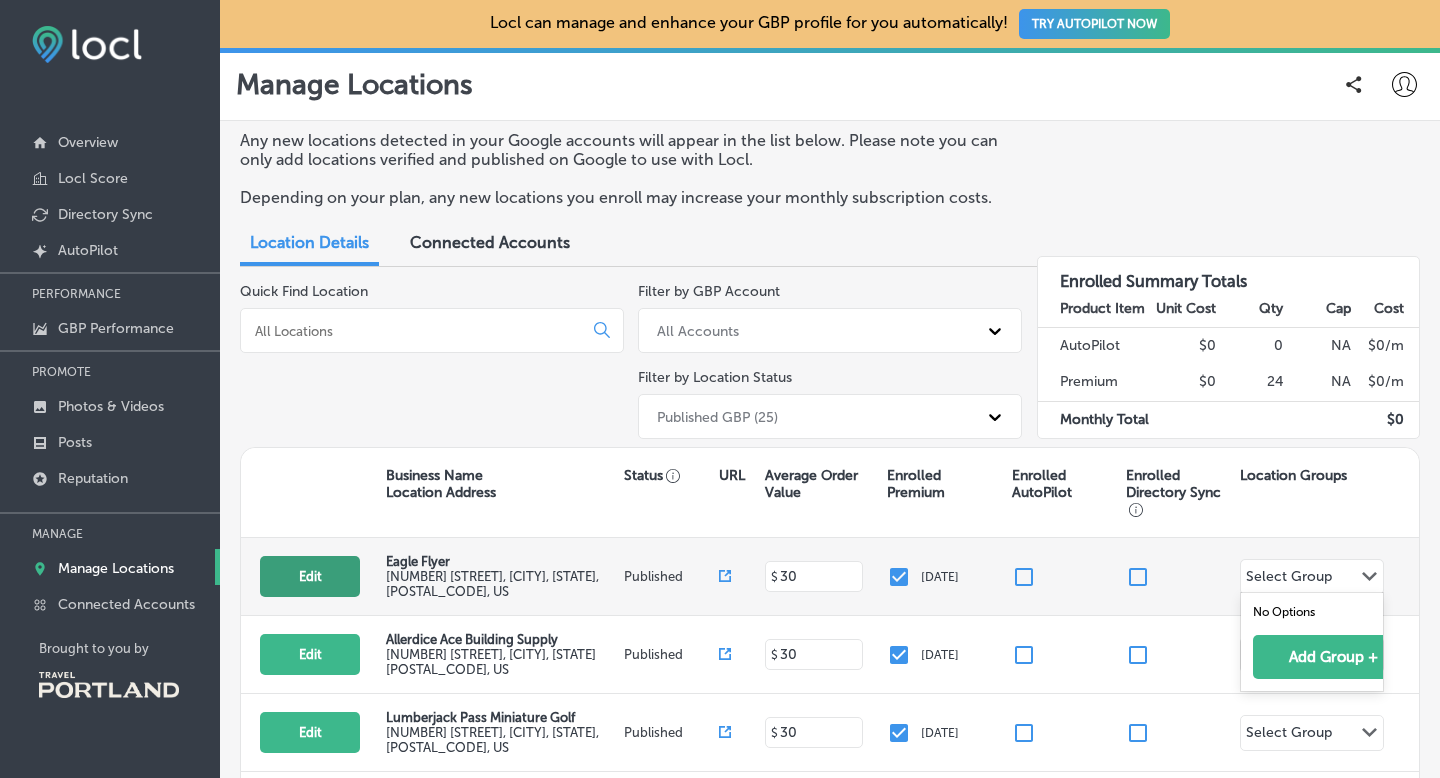 click on "Edit" at bounding box center [310, 576] 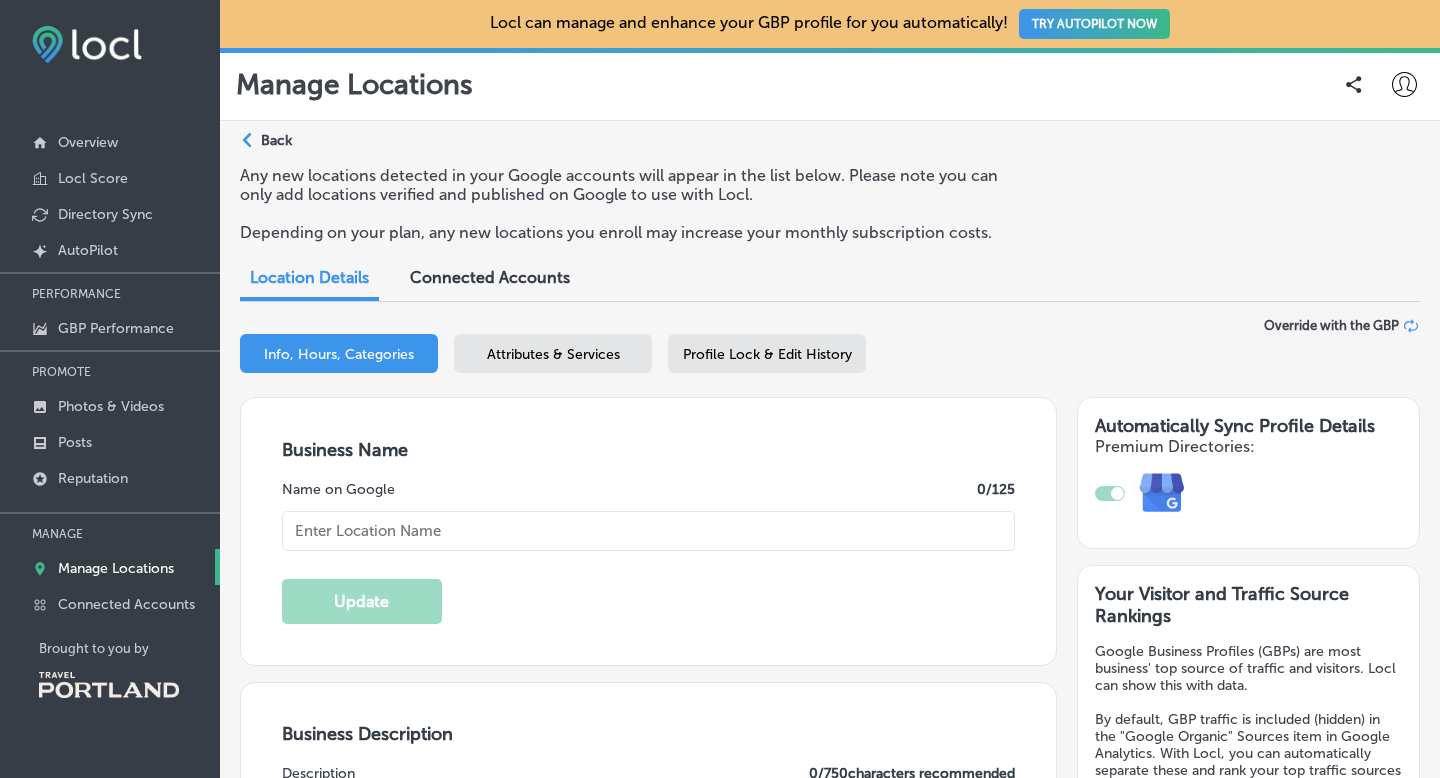 type on "Eagle Flyer" 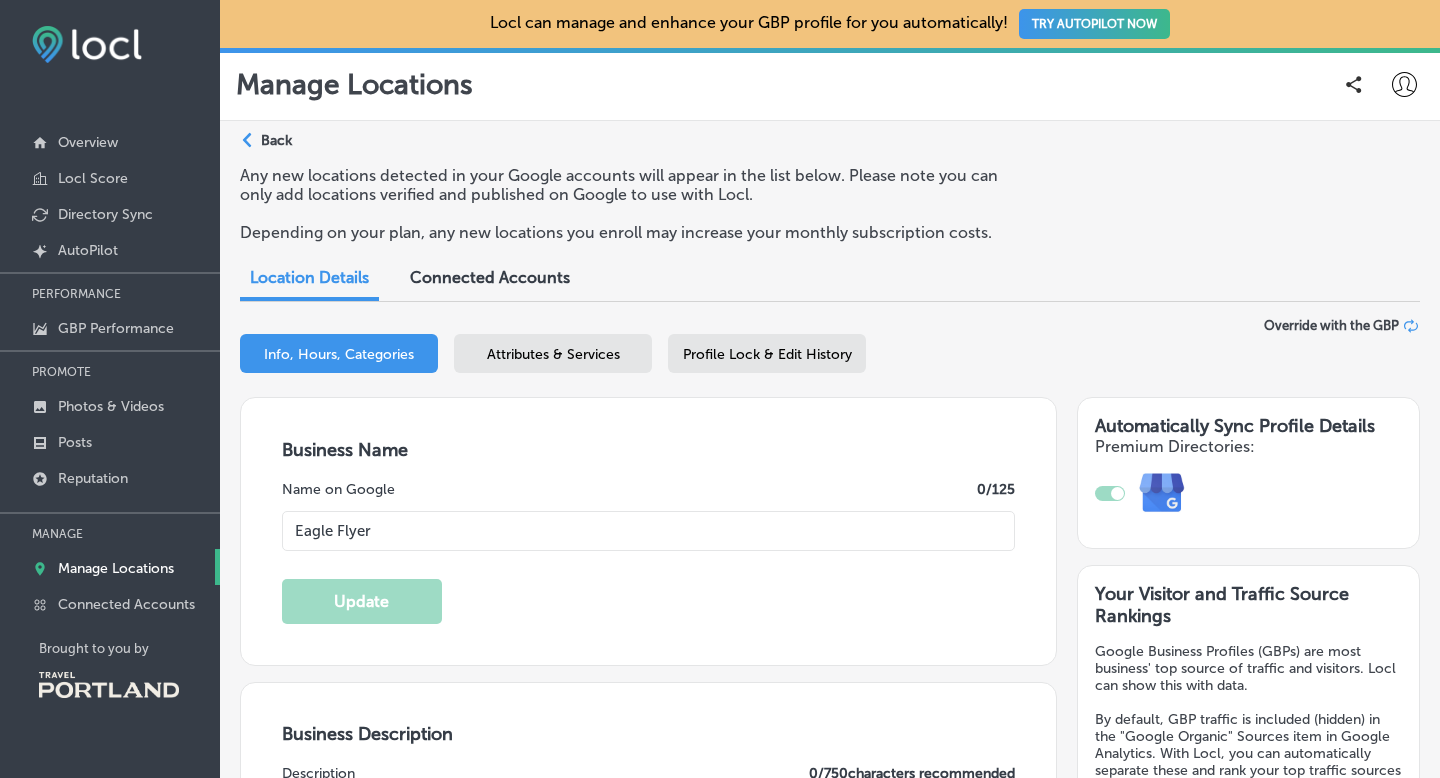 type on "[NUMBER] [STREET]" 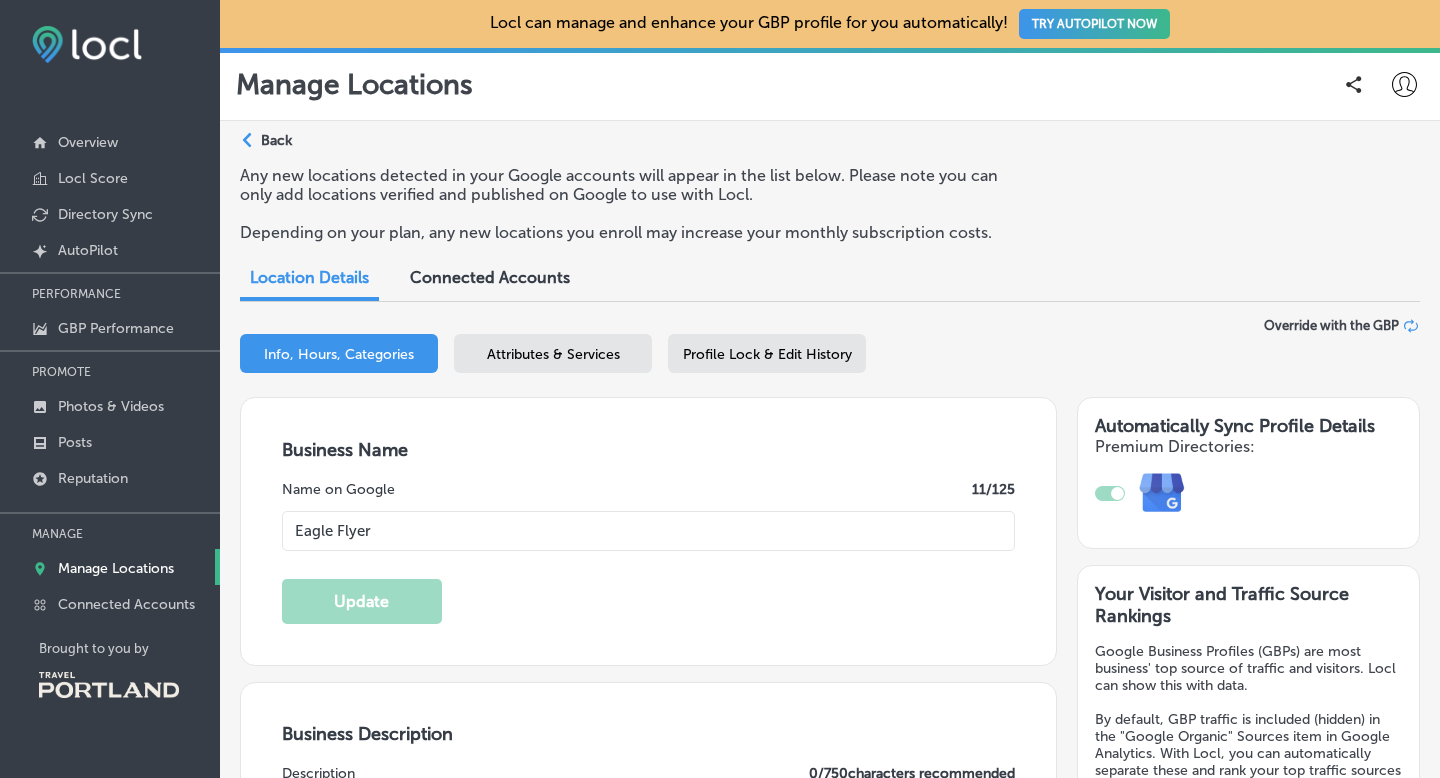 checkbox on "false" 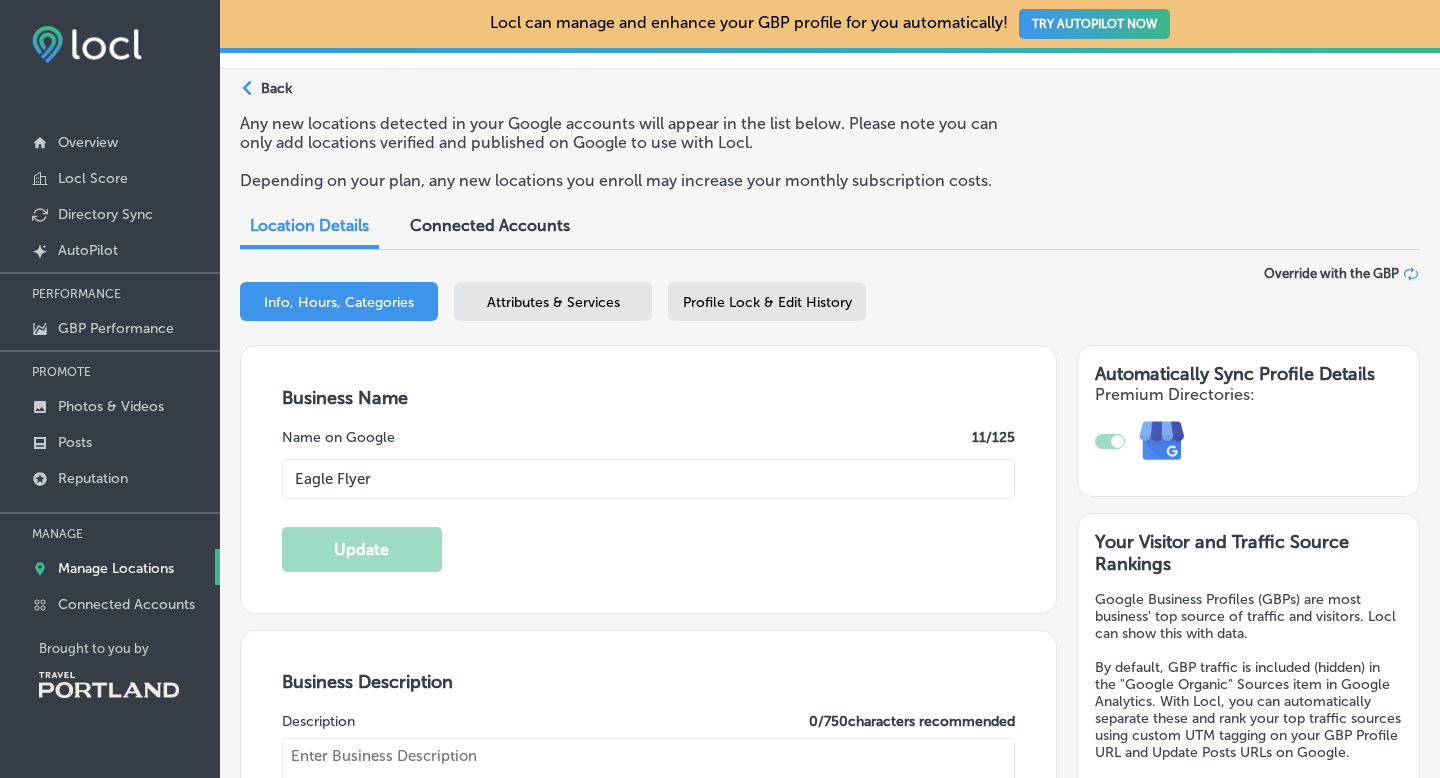 scroll, scrollTop: 0, scrollLeft: 0, axis: both 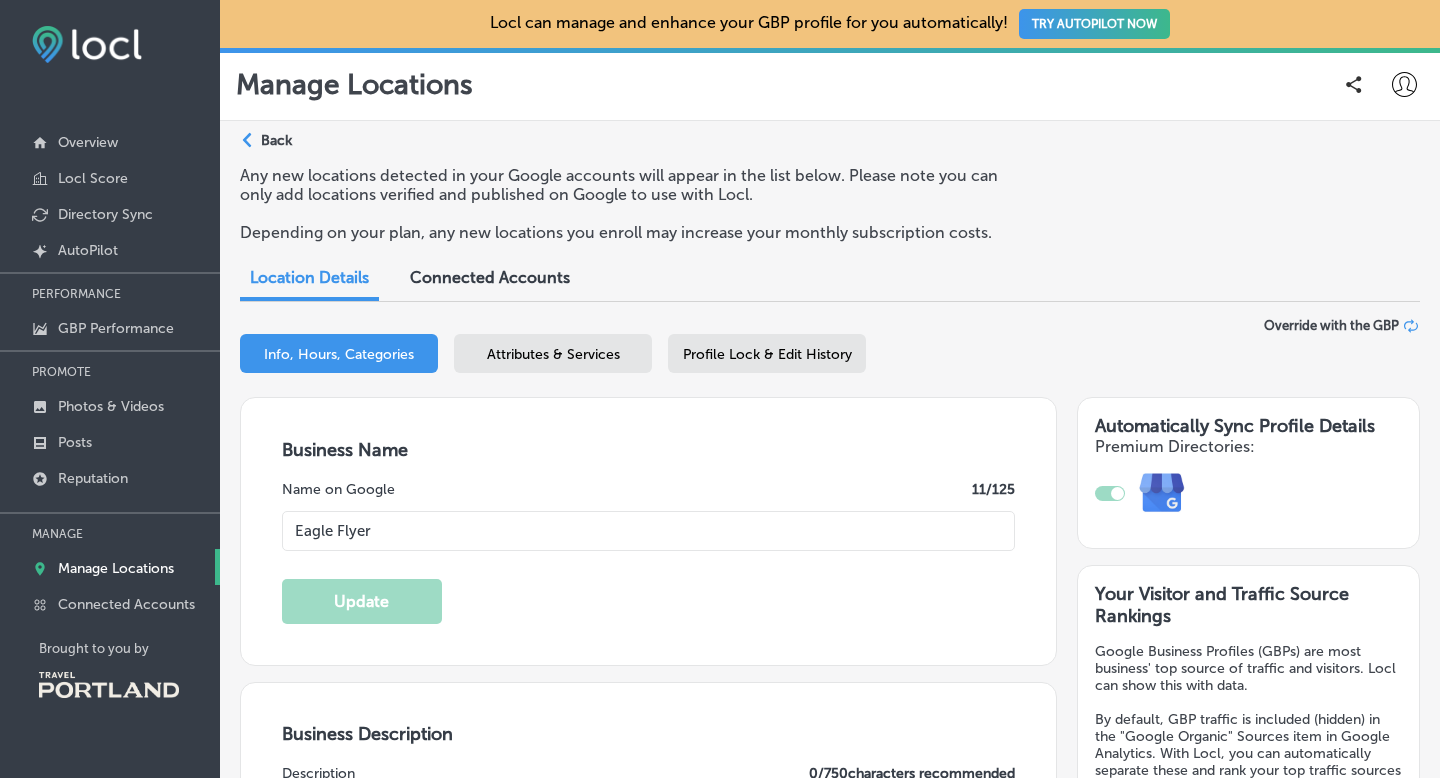 click on "Back" at bounding box center (276, 140) 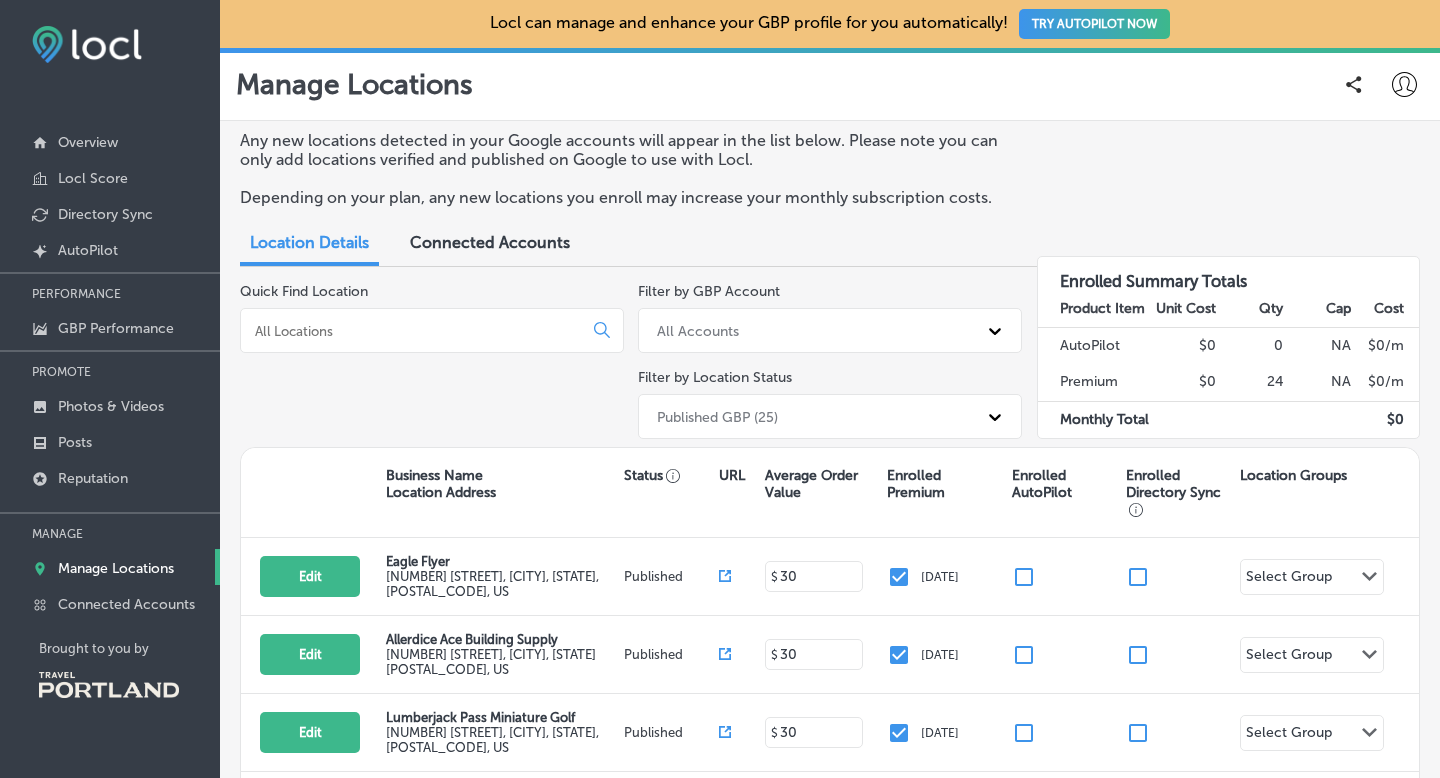 click on "Connected Accounts" at bounding box center [490, 242] 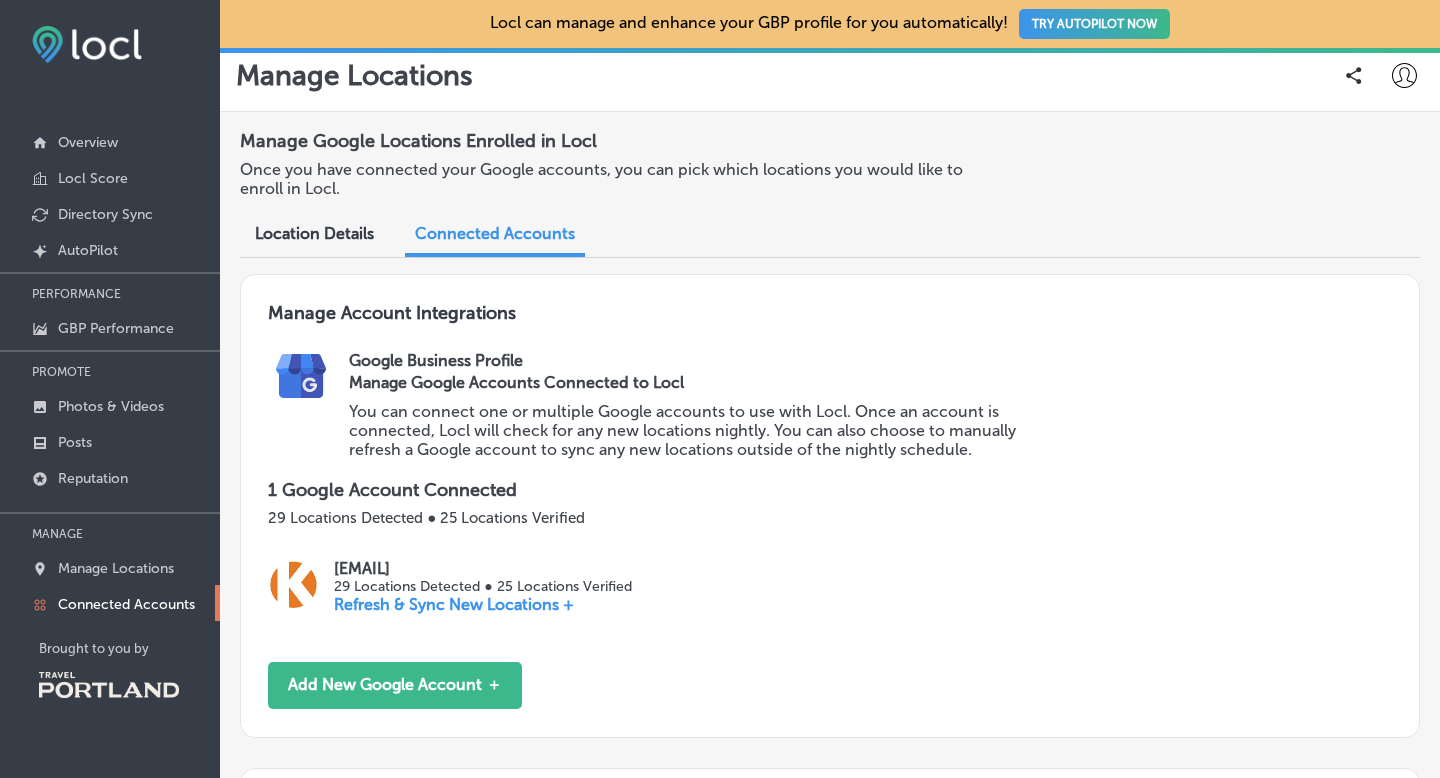 scroll, scrollTop: 6, scrollLeft: 0, axis: vertical 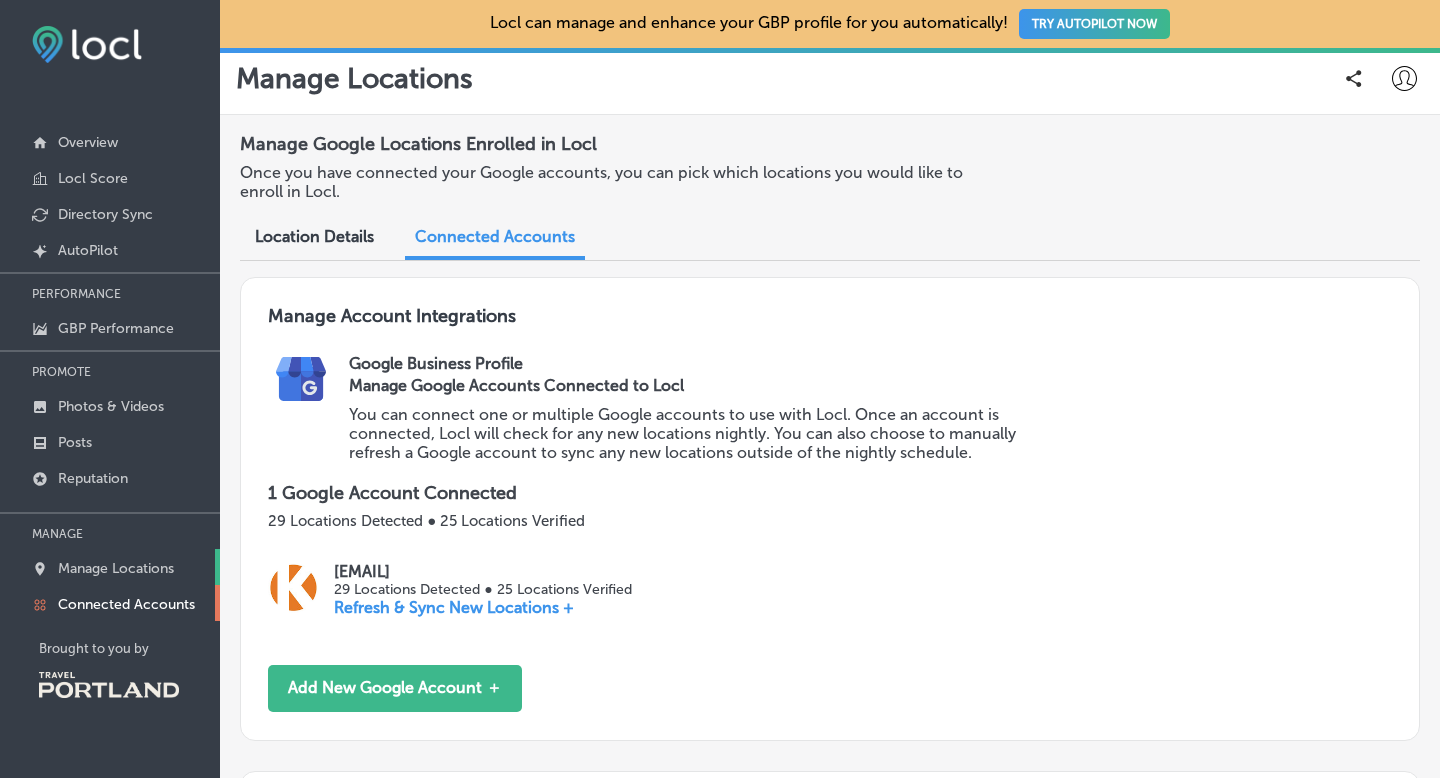 click on "Manage Locations" at bounding box center (116, 568) 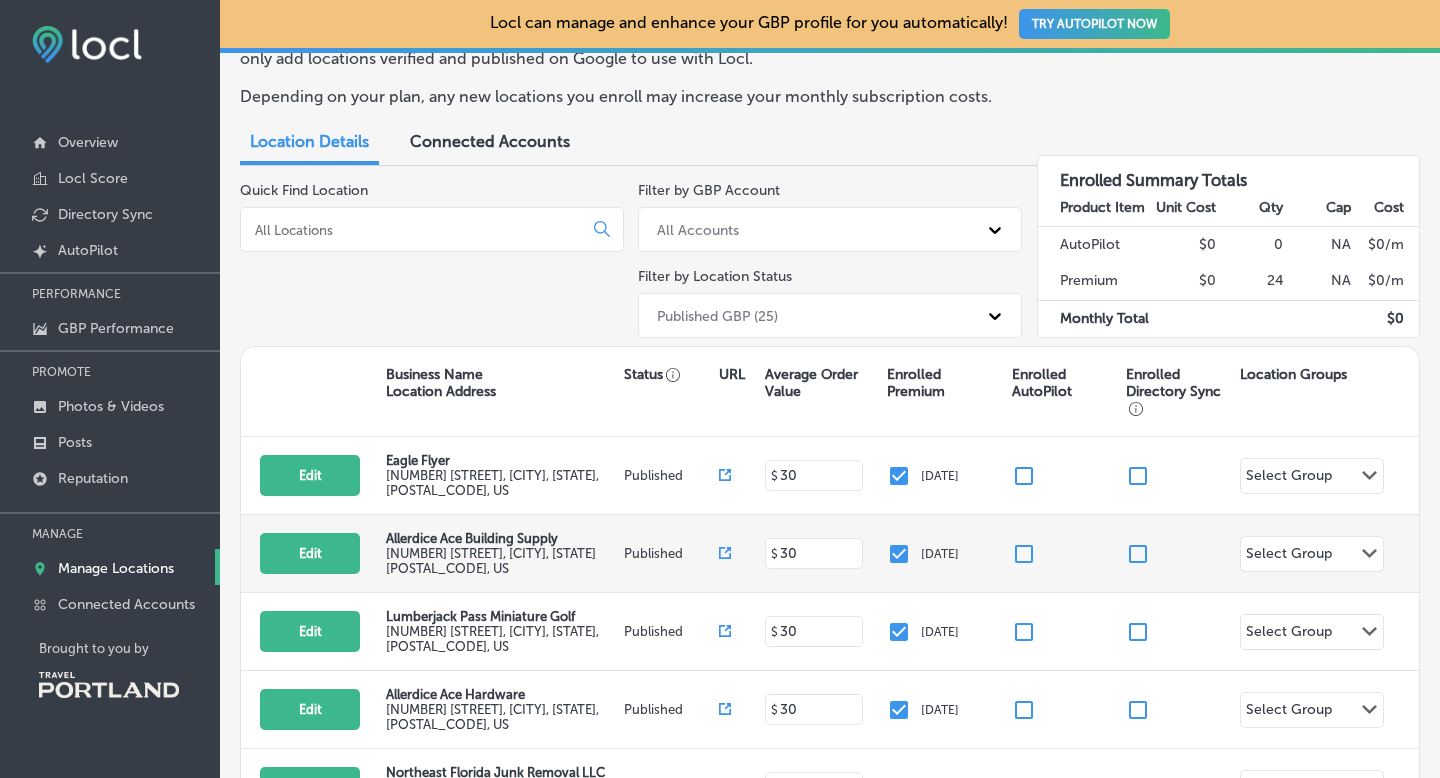 scroll, scrollTop: 95, scrollLeft: 0, axis: vertical 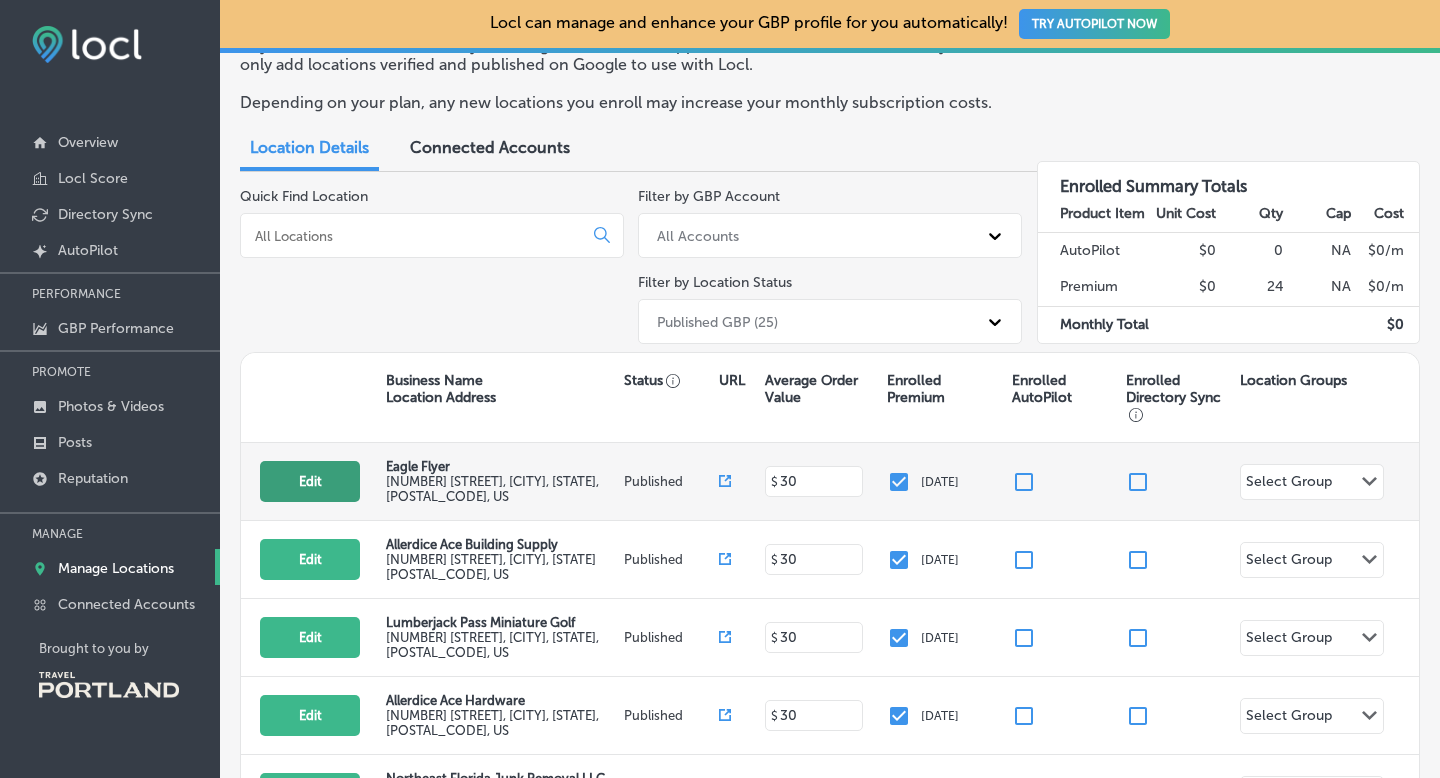 click on "Edit" at bounding box center (310, 481) 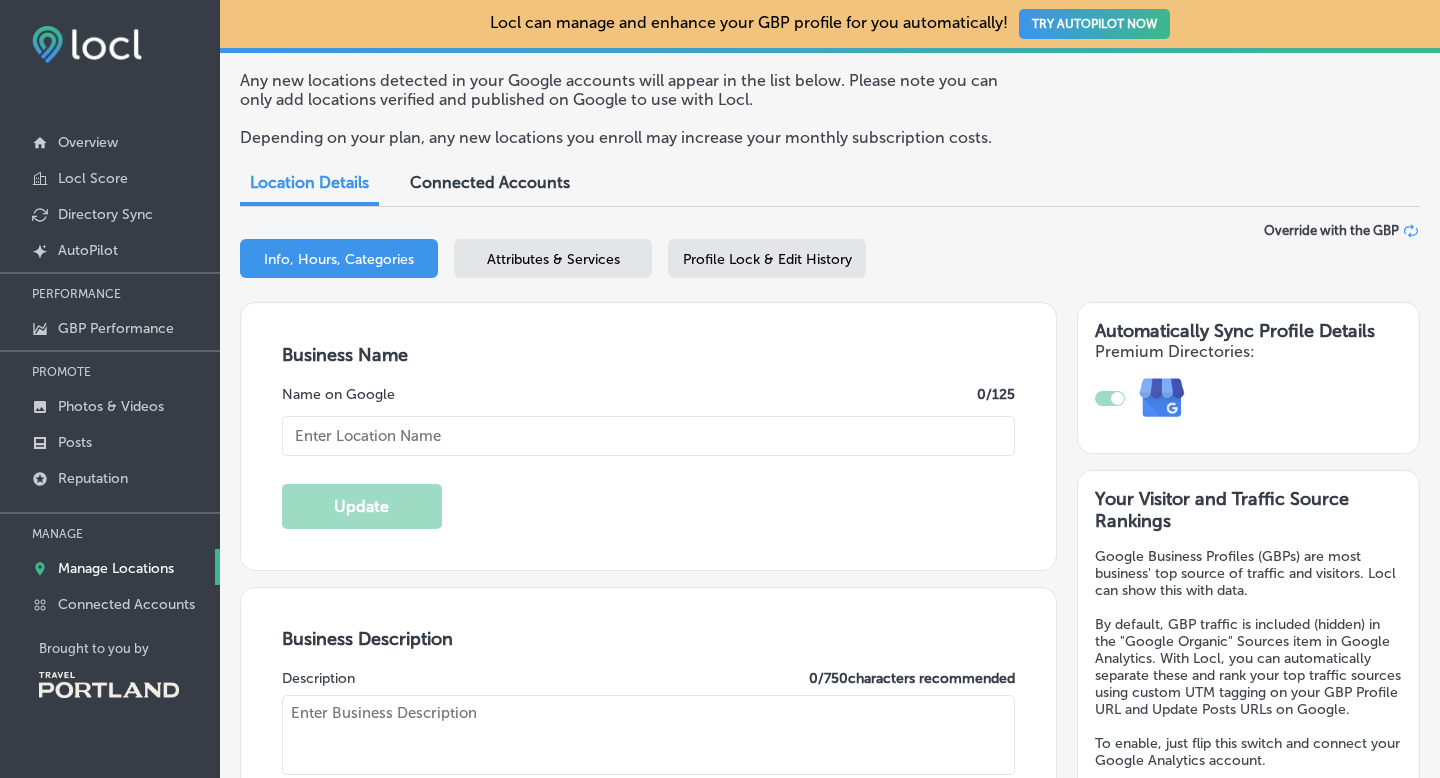 type on "Eagle Flyer" 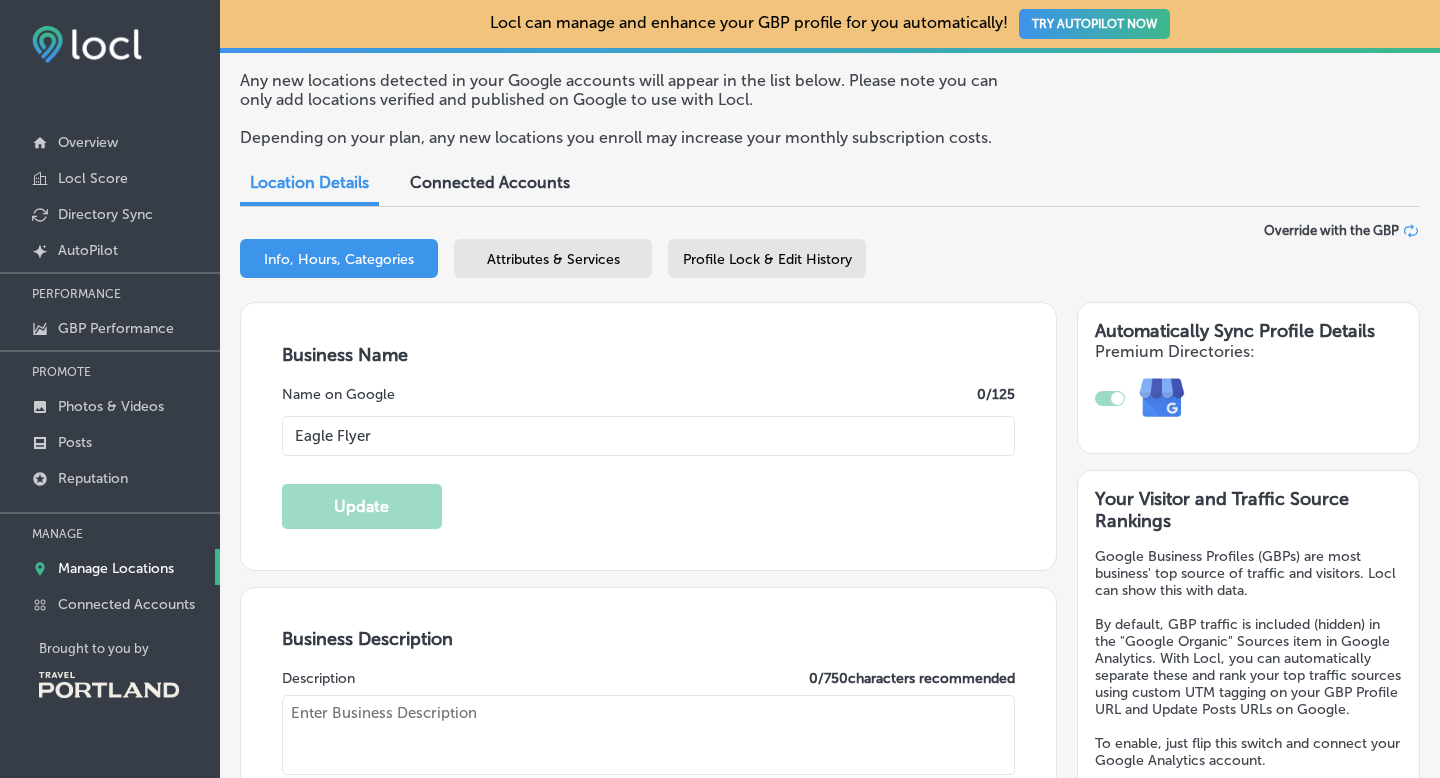type on "[NUMBER] [STREET]" 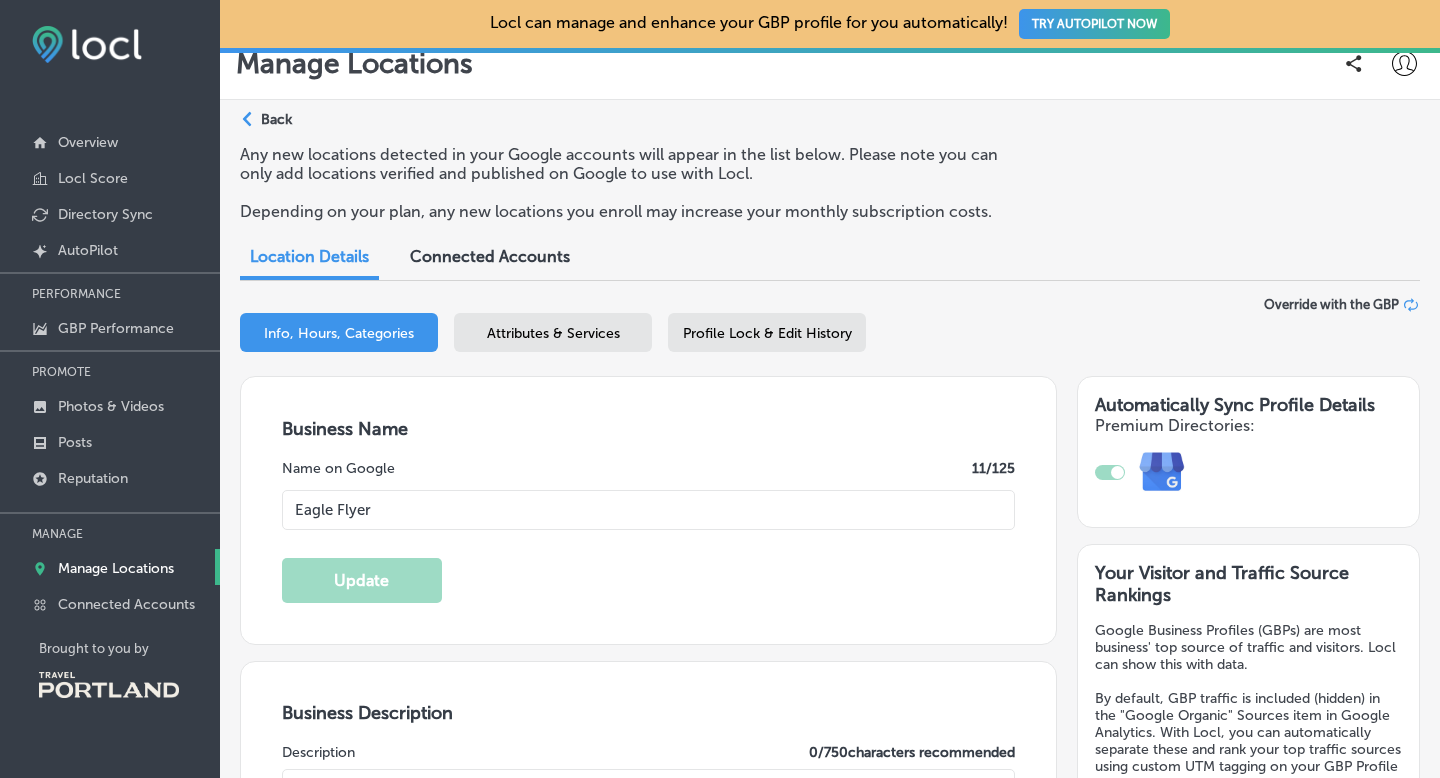 scroll, scrollTop: 0, scrollLeft: 0, axis: both 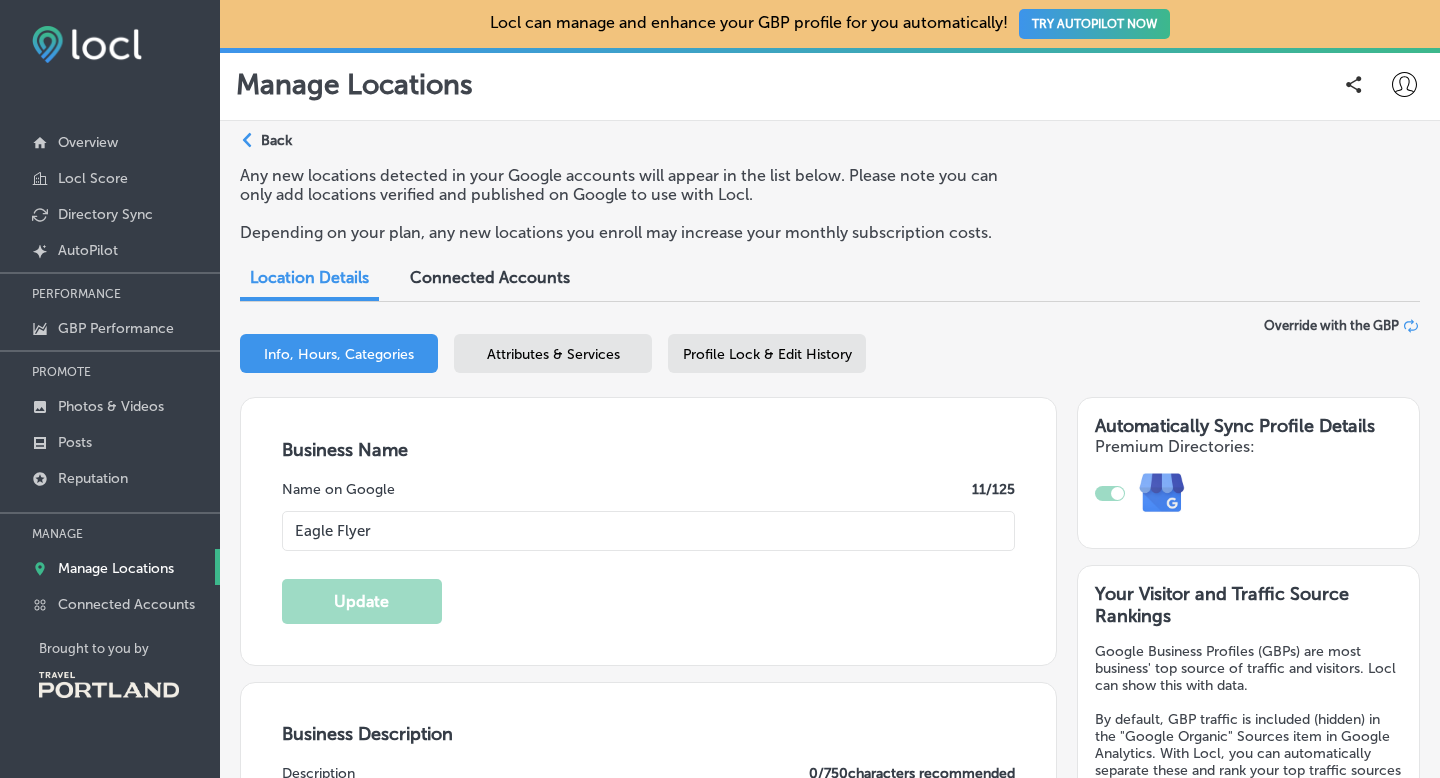 click on "Back" at bounding box center [276, 140] 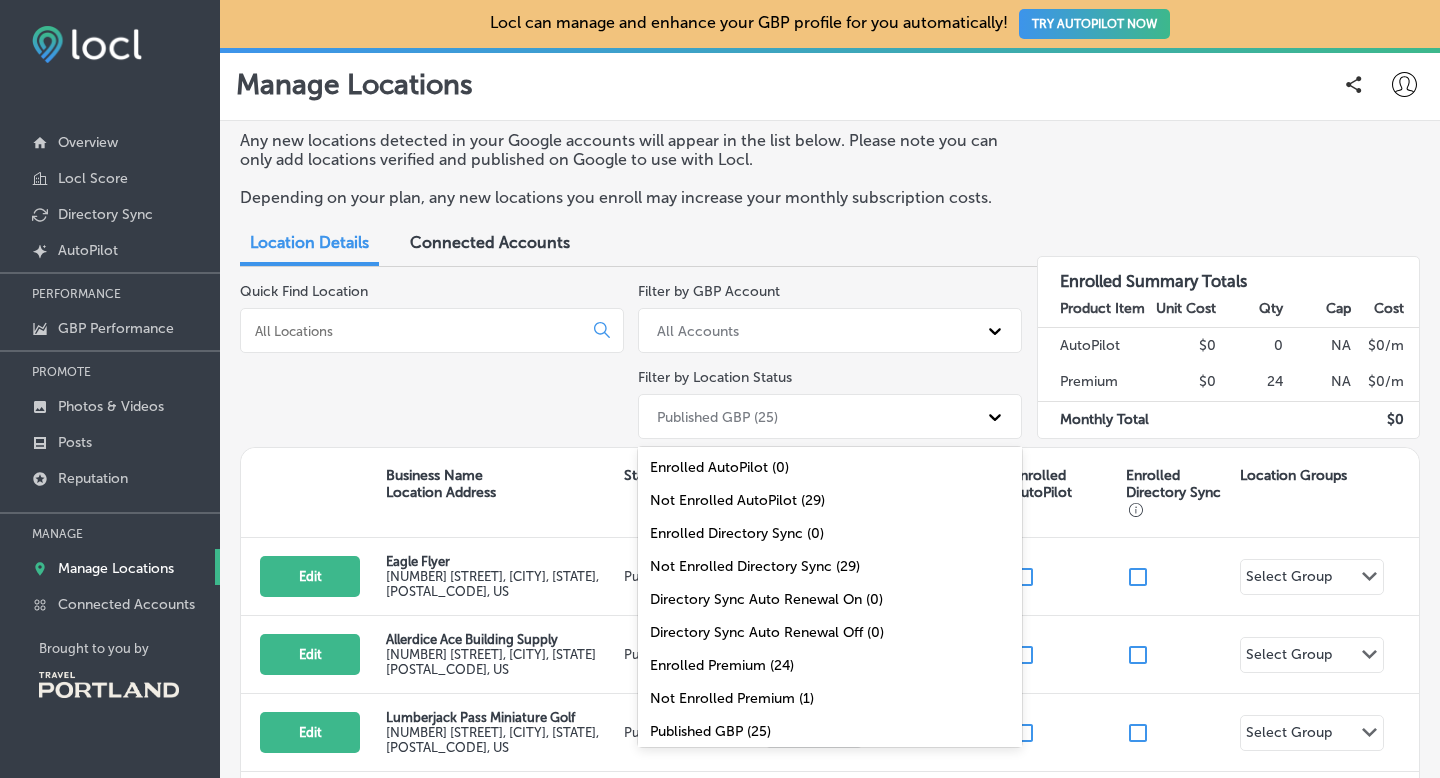 click 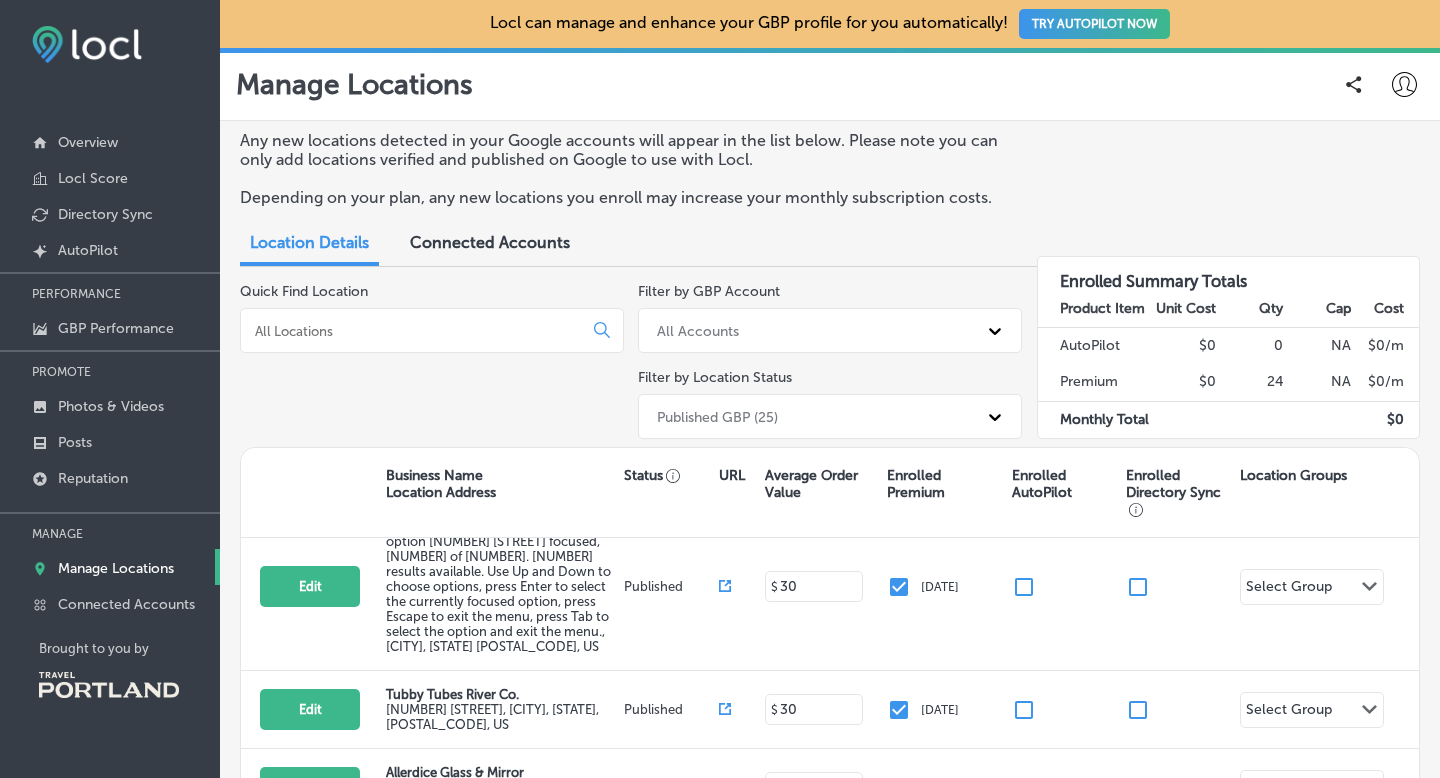 scroll, scrollTop: 892, scrollLeft: 0, axis: vertical 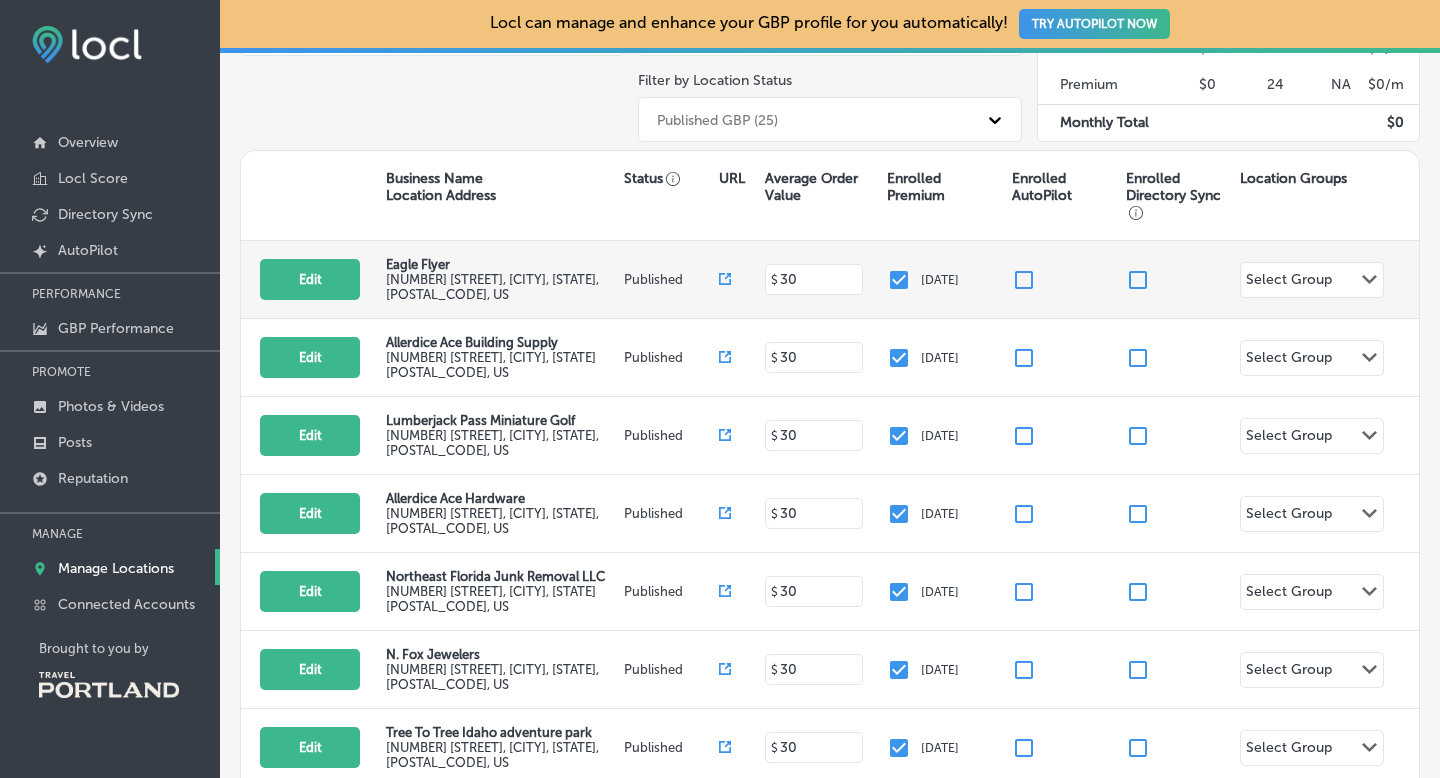 click at bounding box center (899, 280) 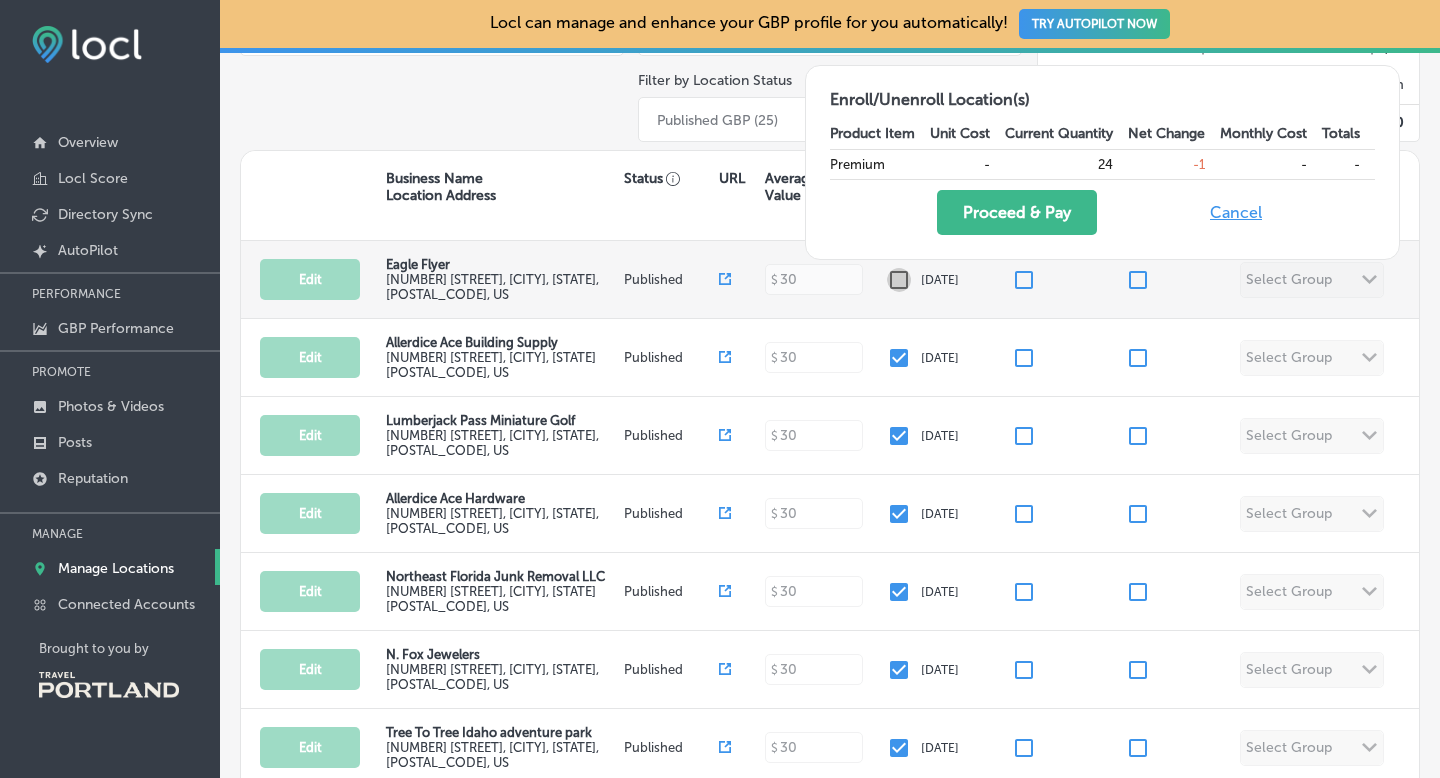 click at bounding box center [899, 280] 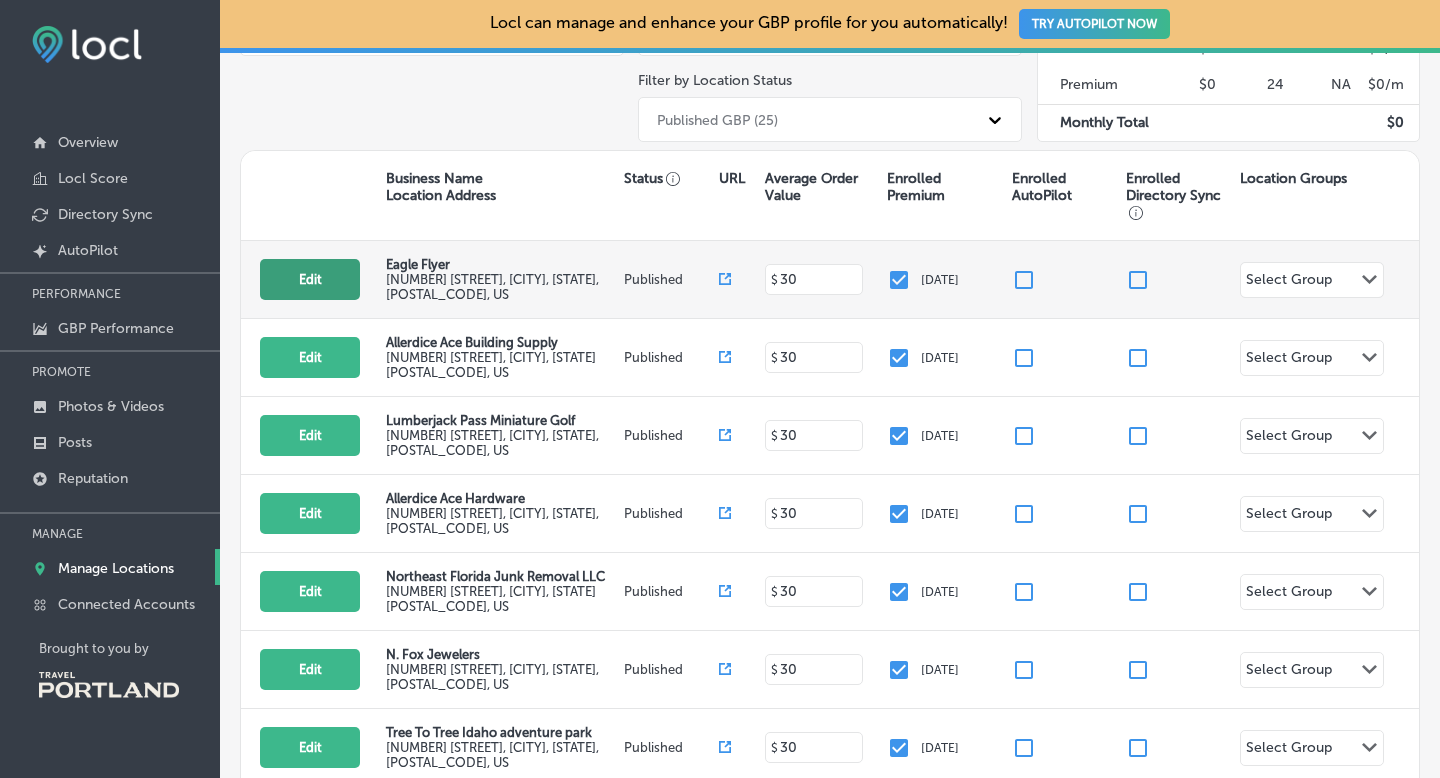 click on "Edit" at bounding box center (310, 279) 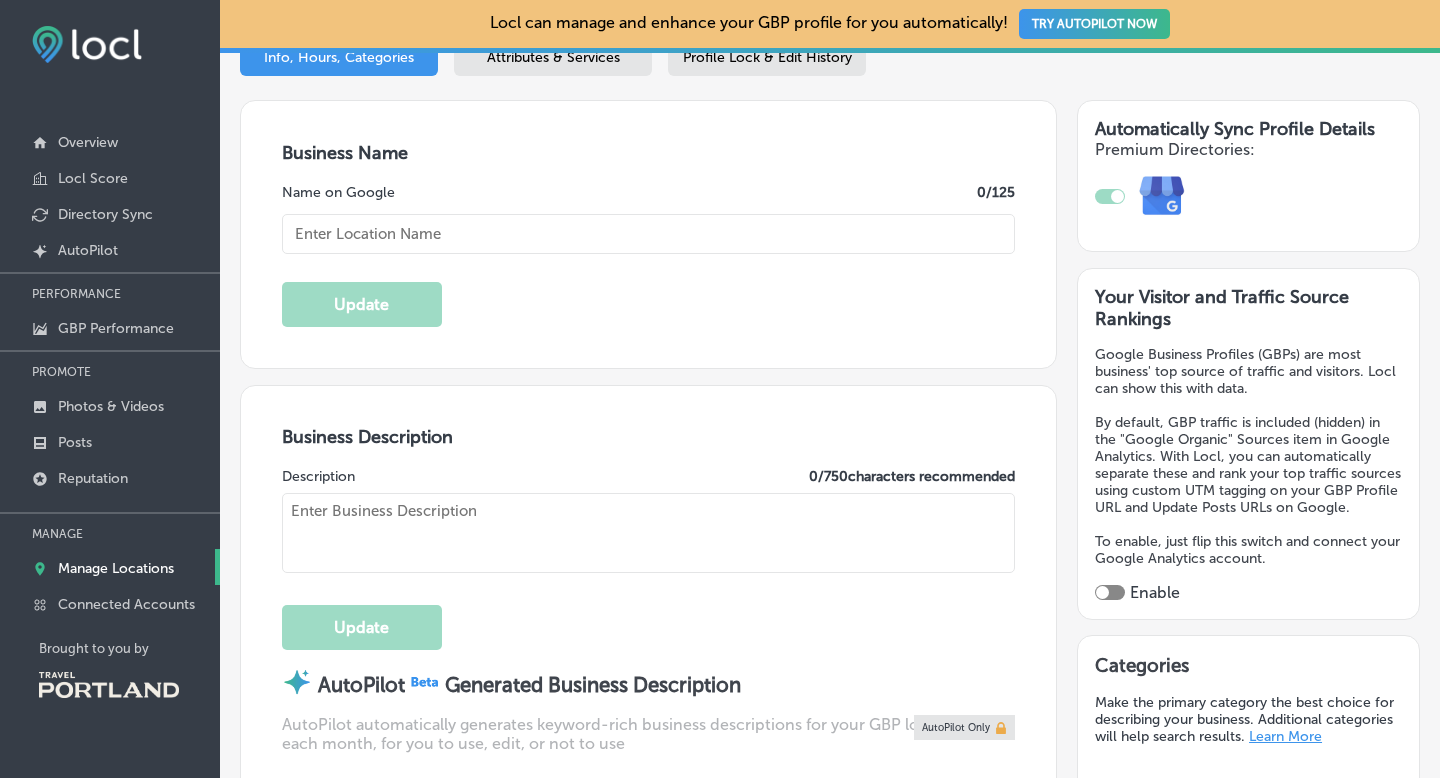 scroll, scrollTop: 332, scrollLeft: 0, axis: vertical 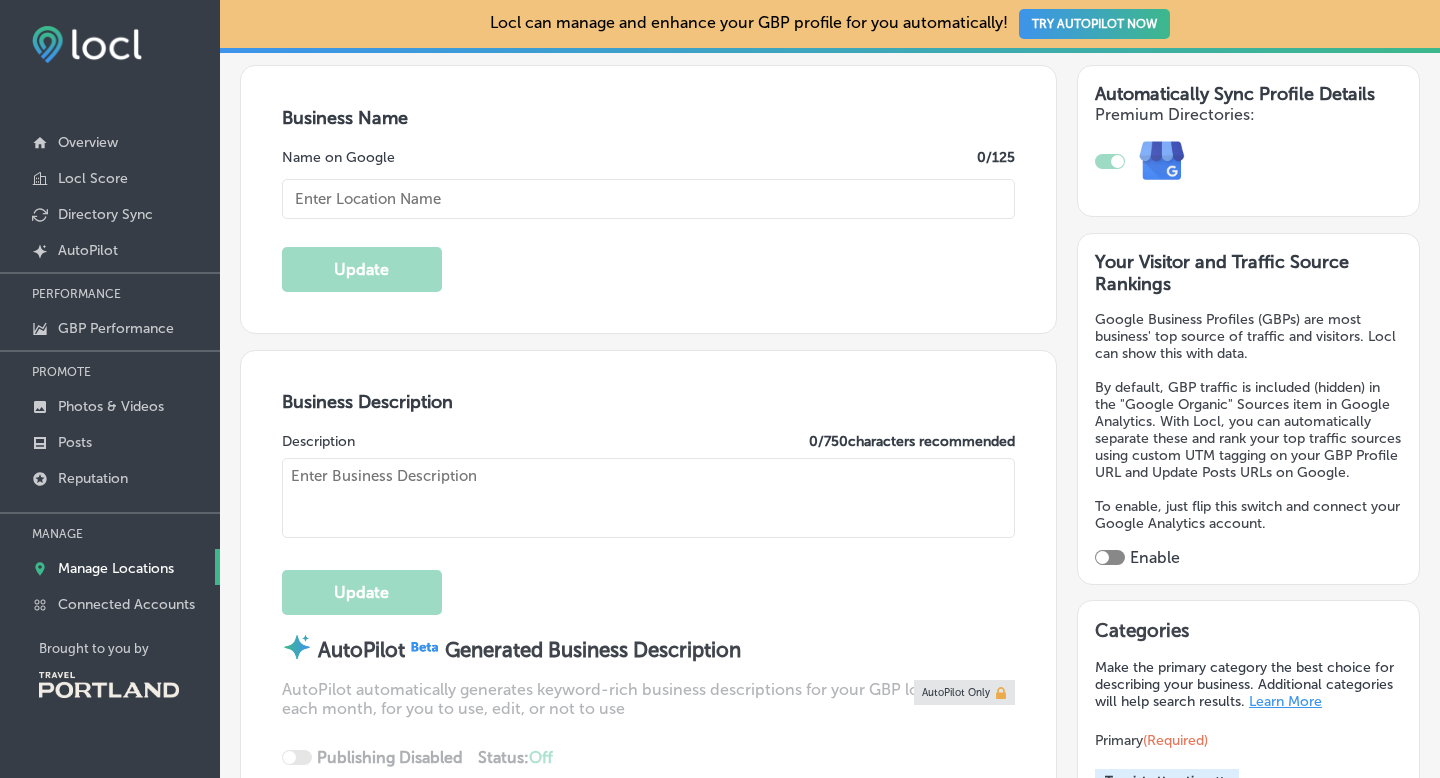 type on "Eagle Flyer" 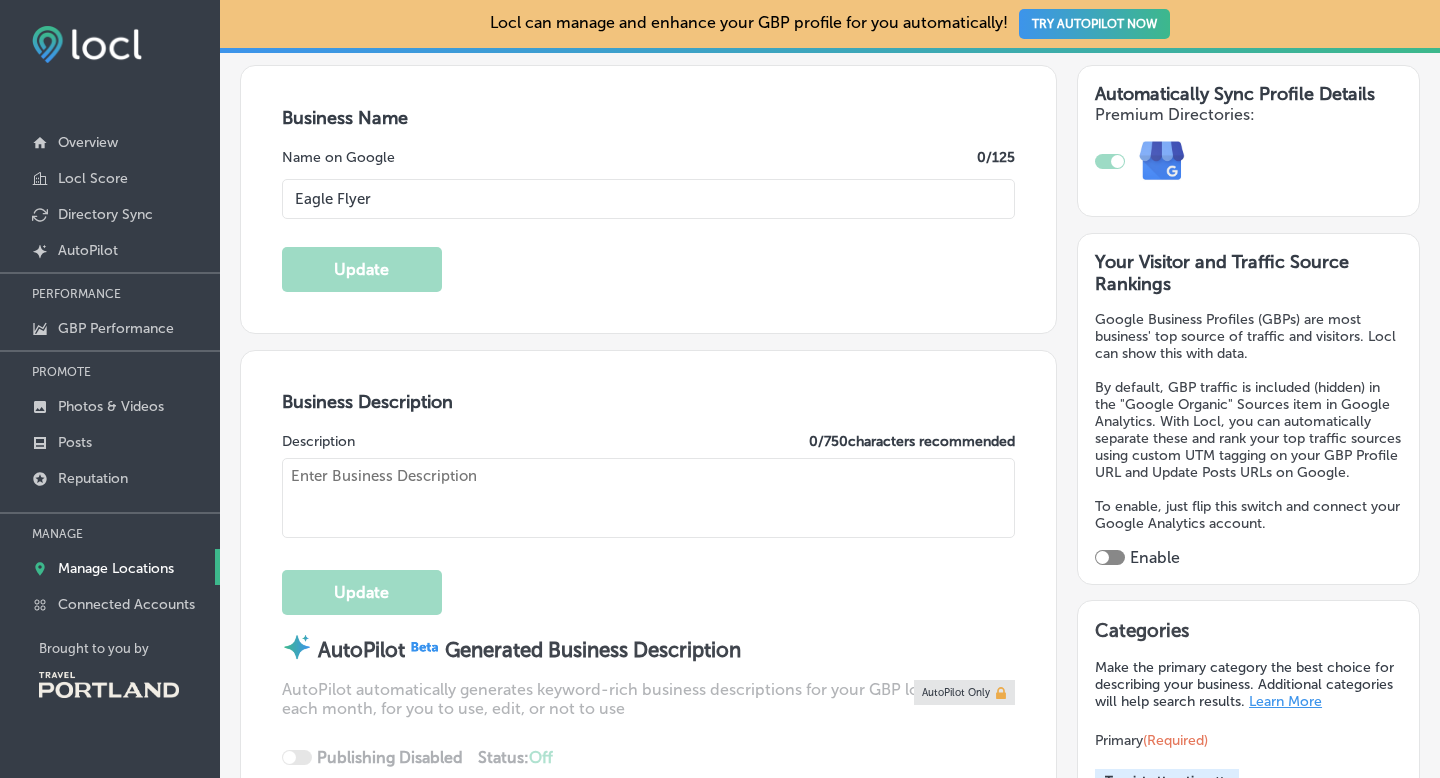 type on "[NUMBER] [STREET]" 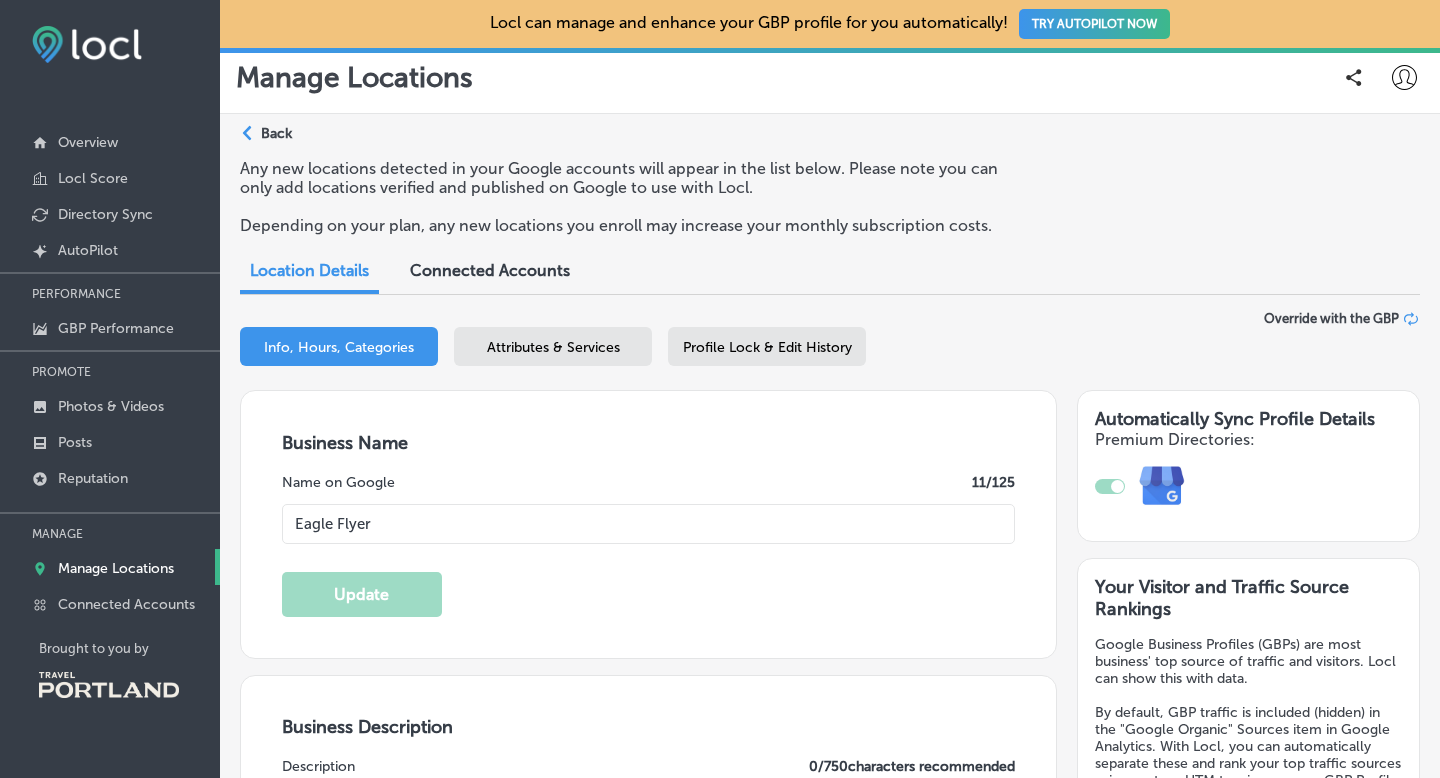 scroll, scrollTop: 0, scrollLeft: 0, axis: both 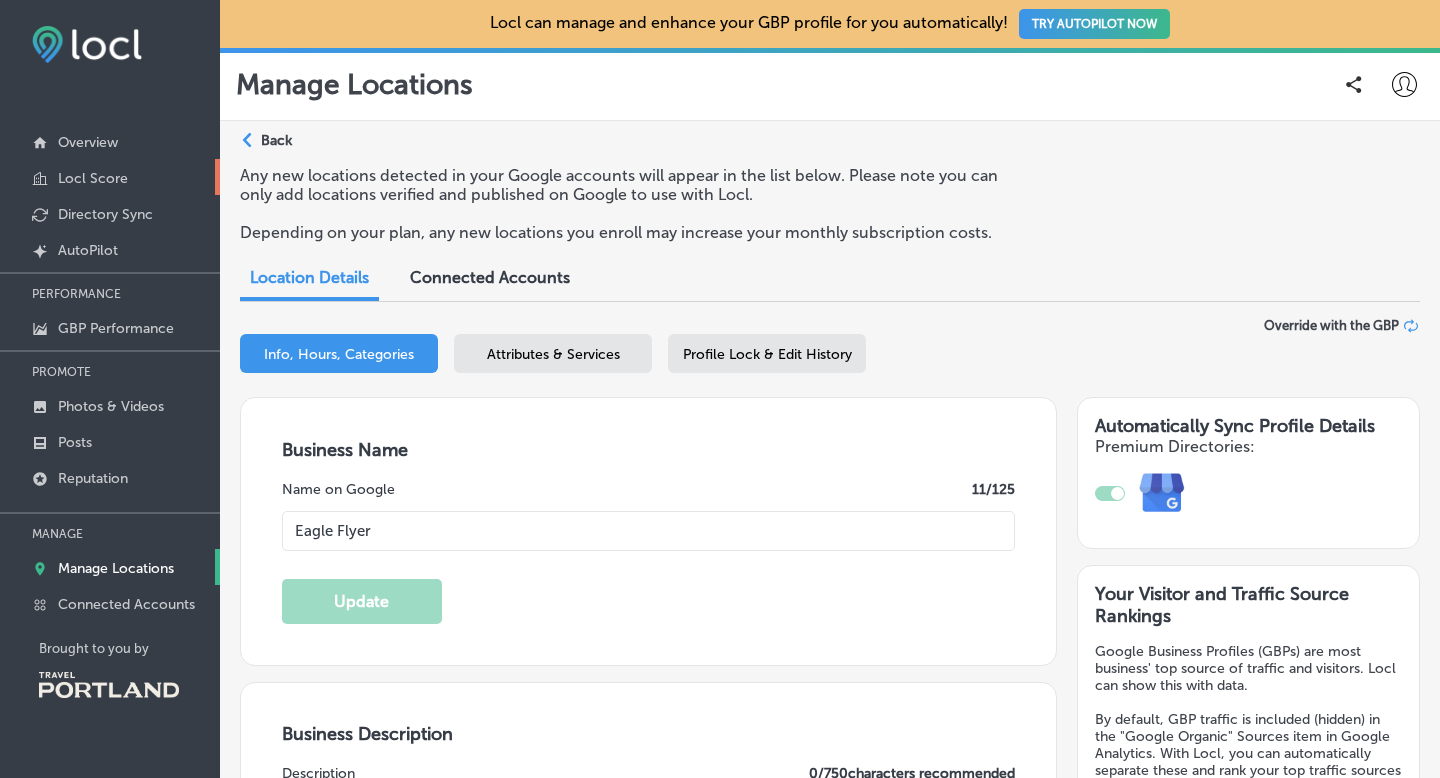 click on "Locl Score" at bounding box center [93, 178] 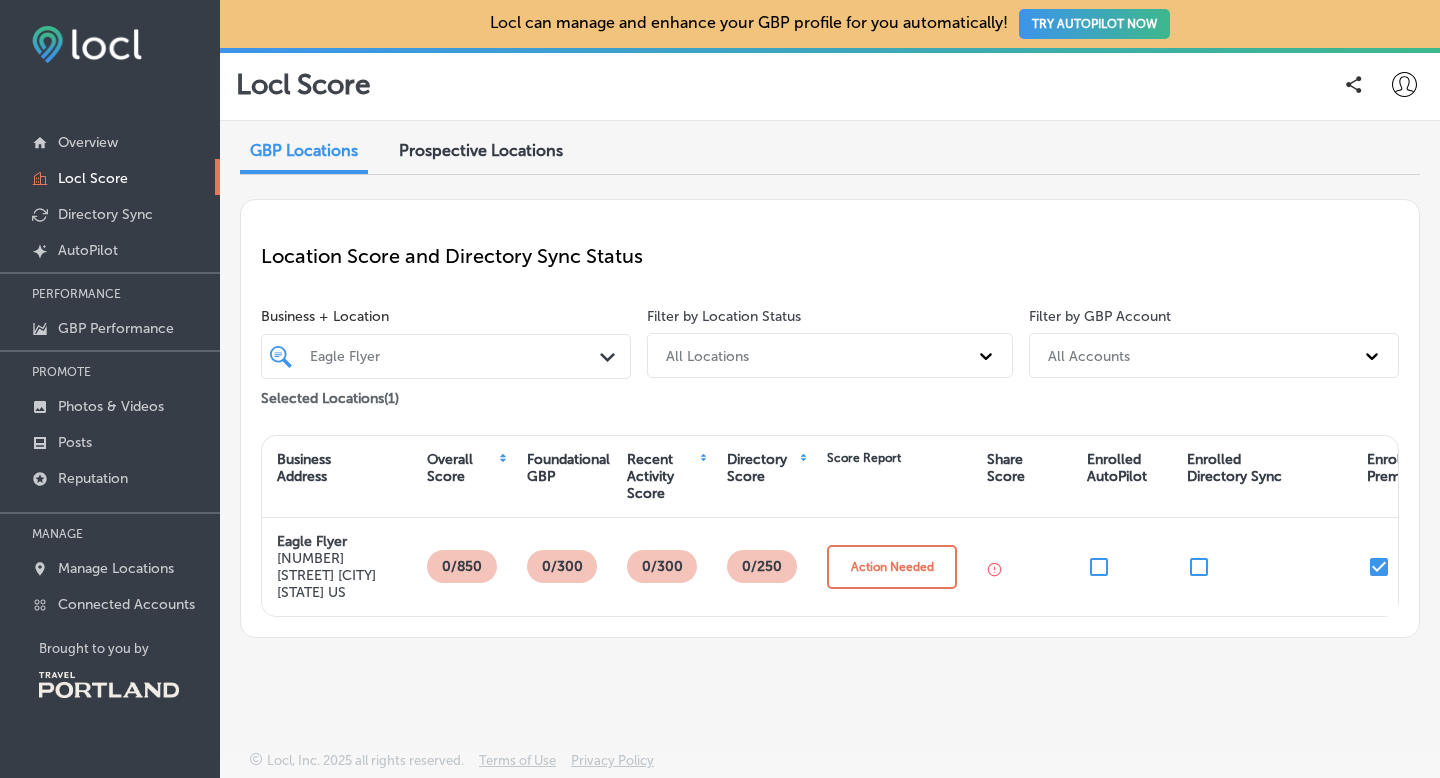 click at bounding box center [1372, 356] 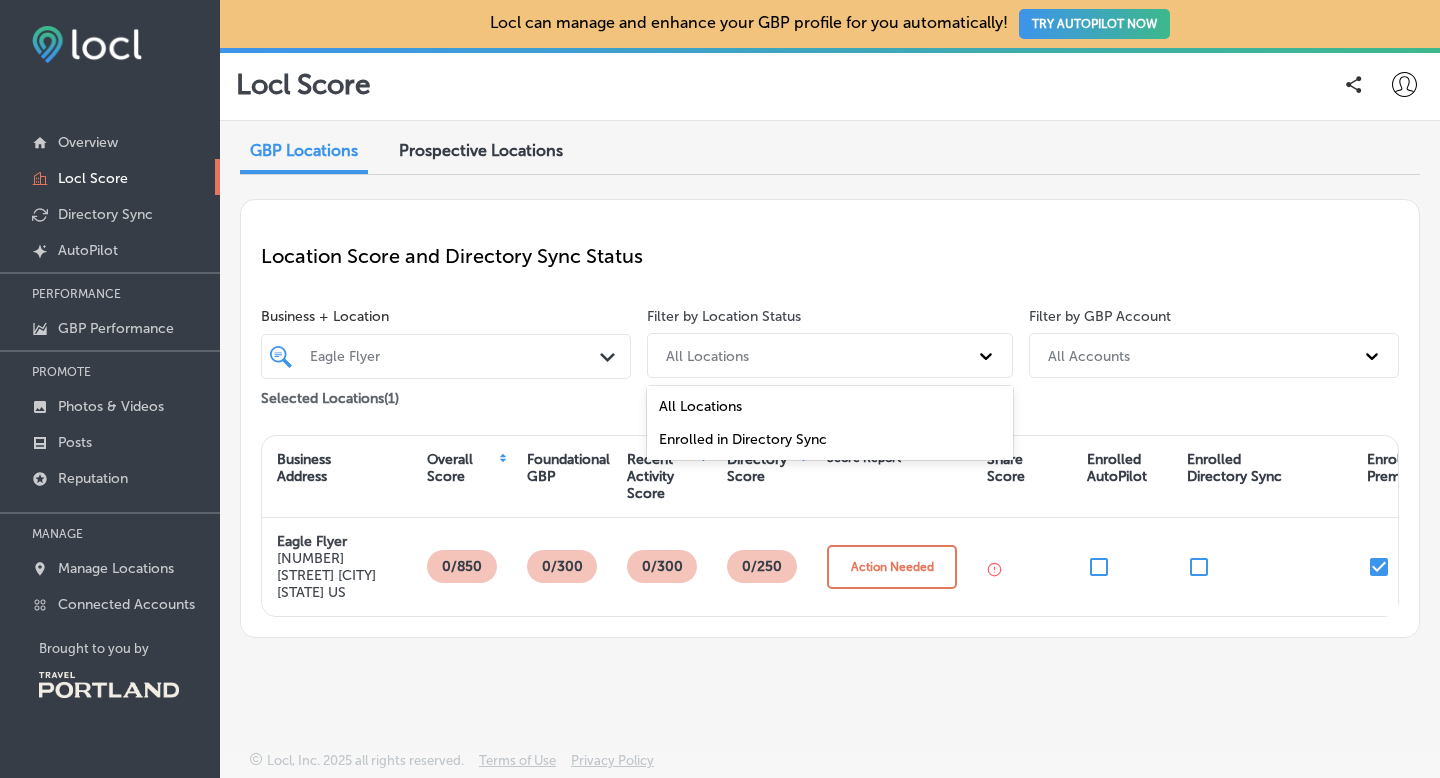 click 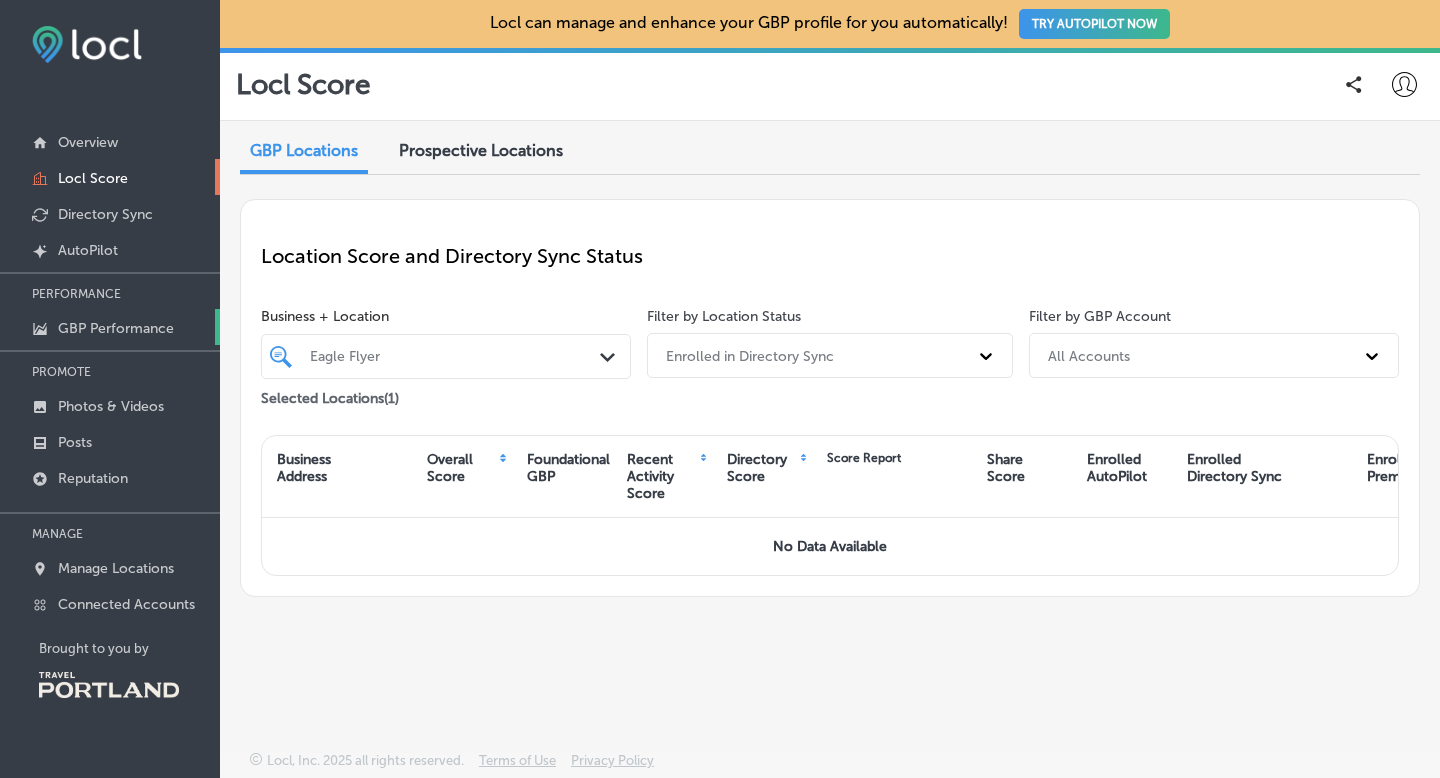 click on "GBP Performance" at bounding box center [116, 328] 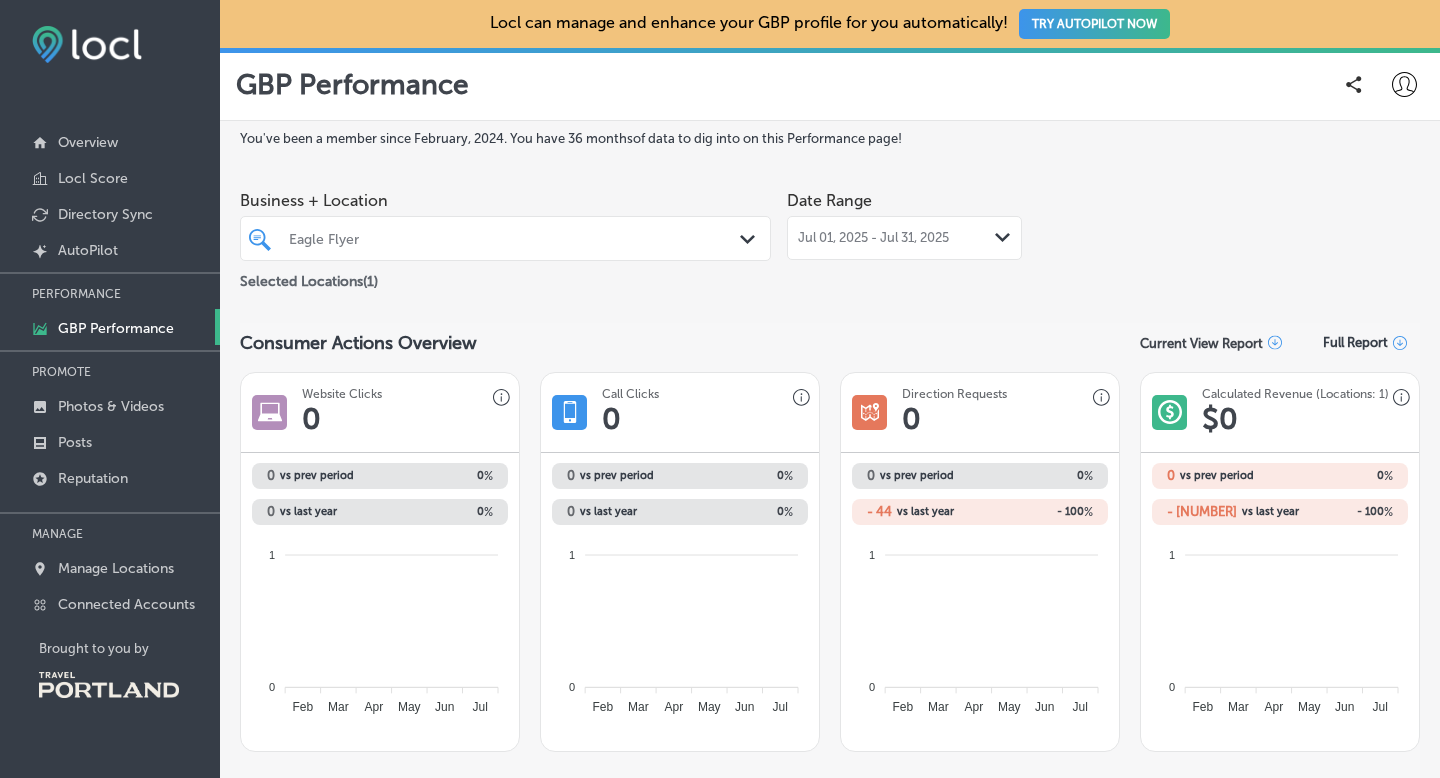 click on "Path
Created with Sketch." at bounding box center (751, 240) 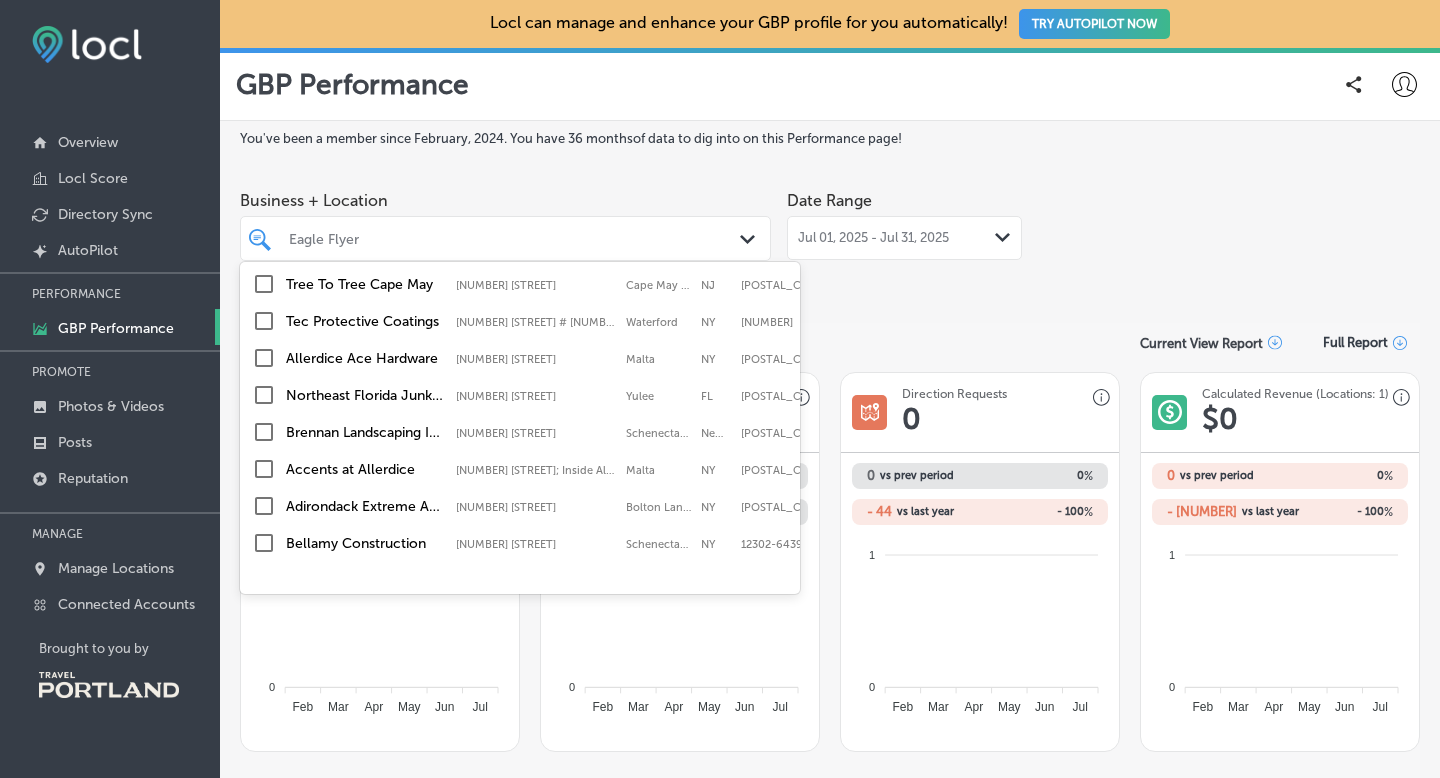 scroll, scrollTop: 625, scrollLeft: 0, axis: vertical 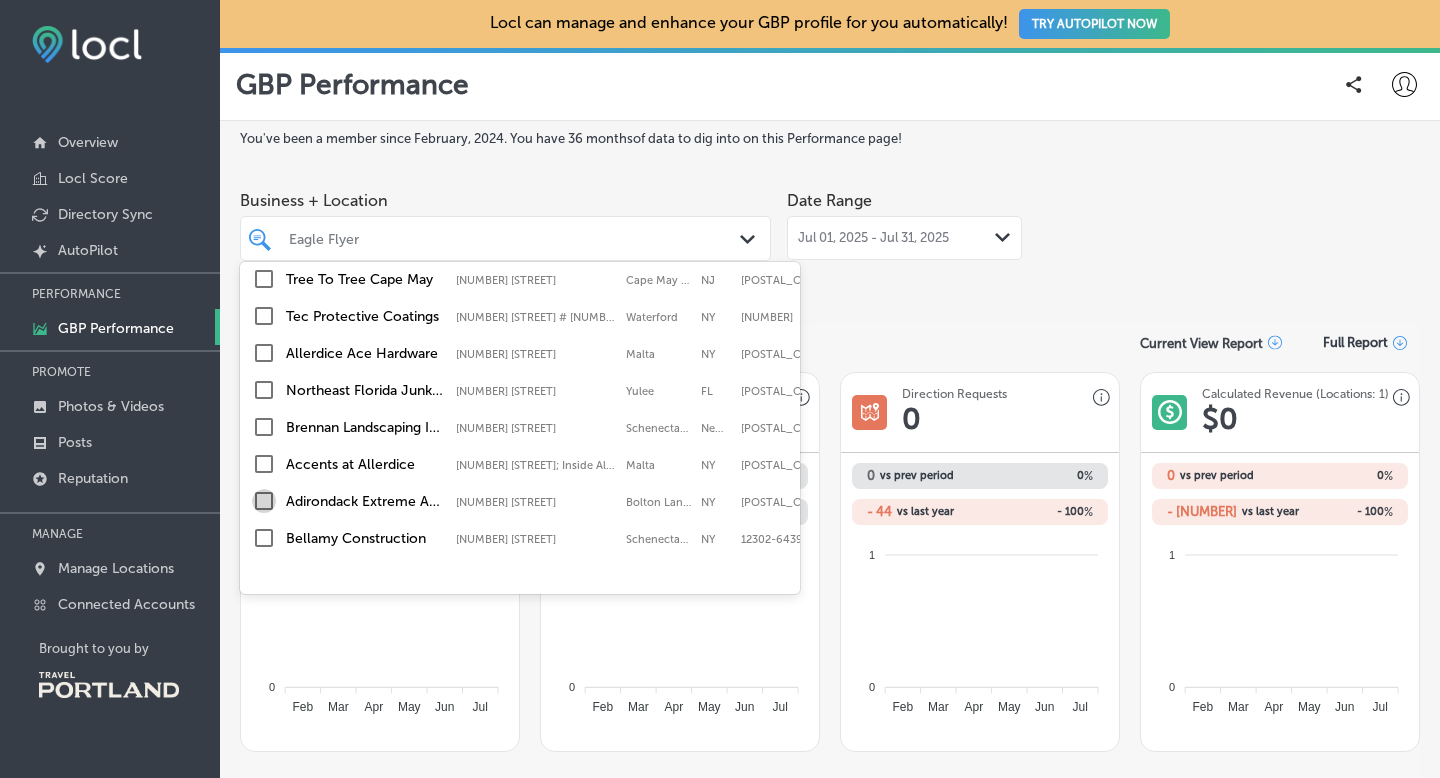 click at bounding box center [264, 501] 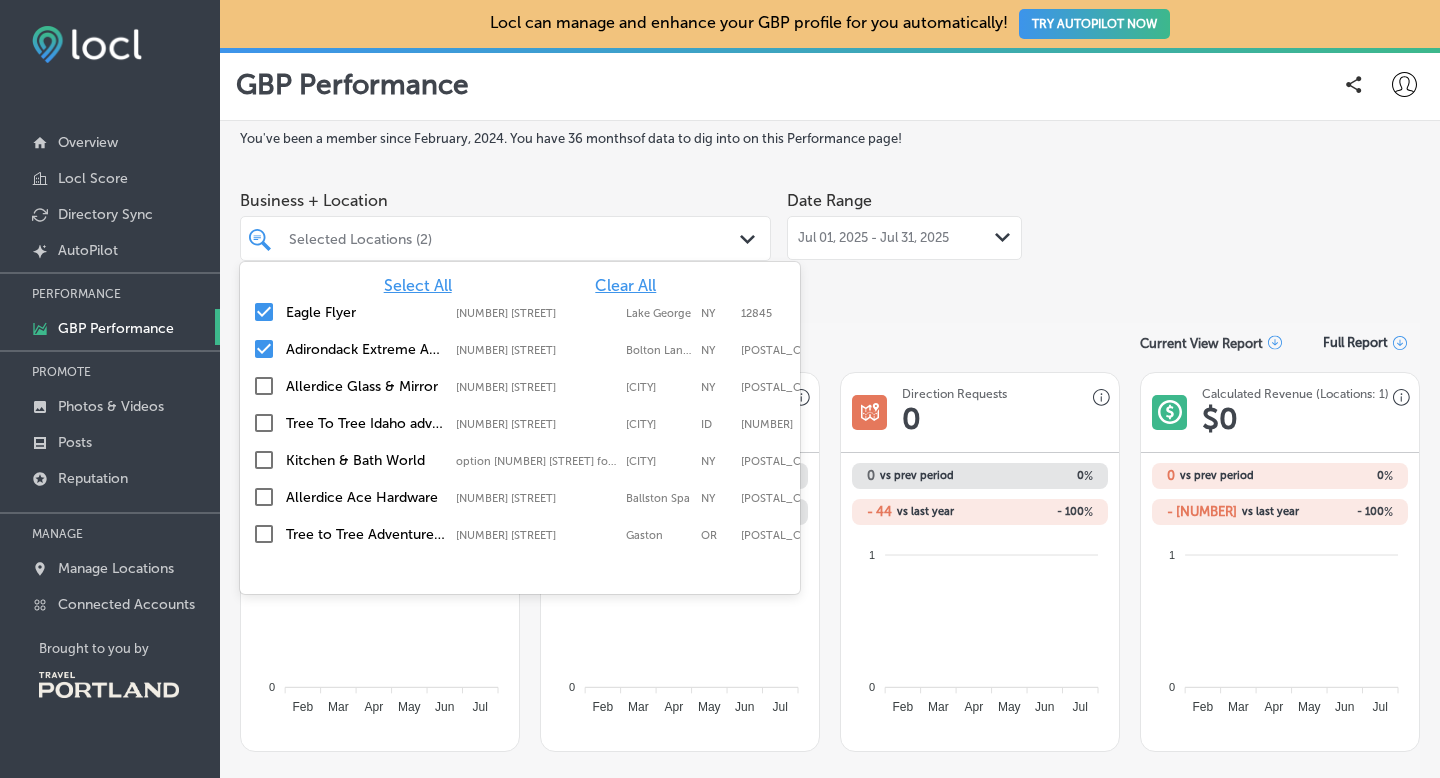 click at bounding box center [264, 312] 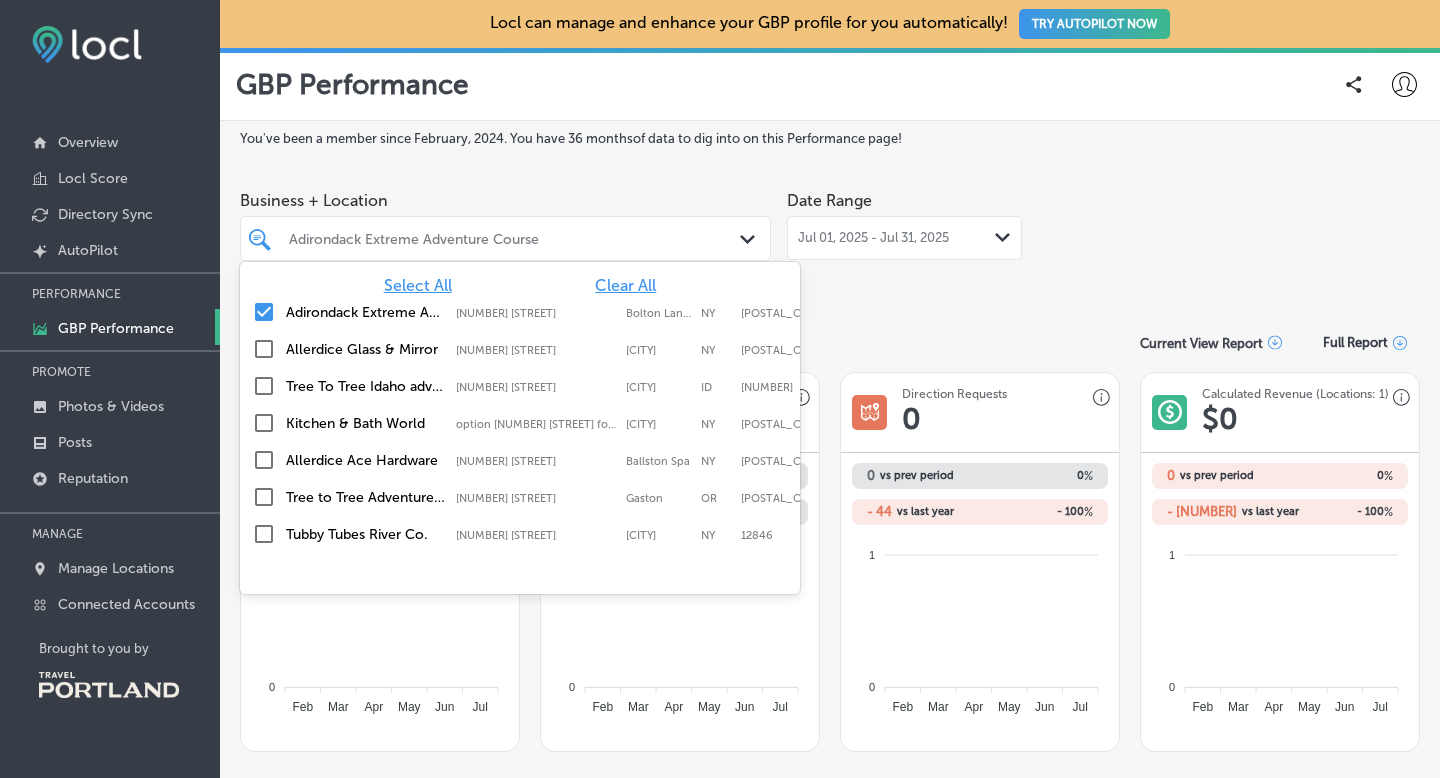click on "Date Range [DATE] - [DATE]
Path
Created with Sketch." at bounding box center (904, 237) 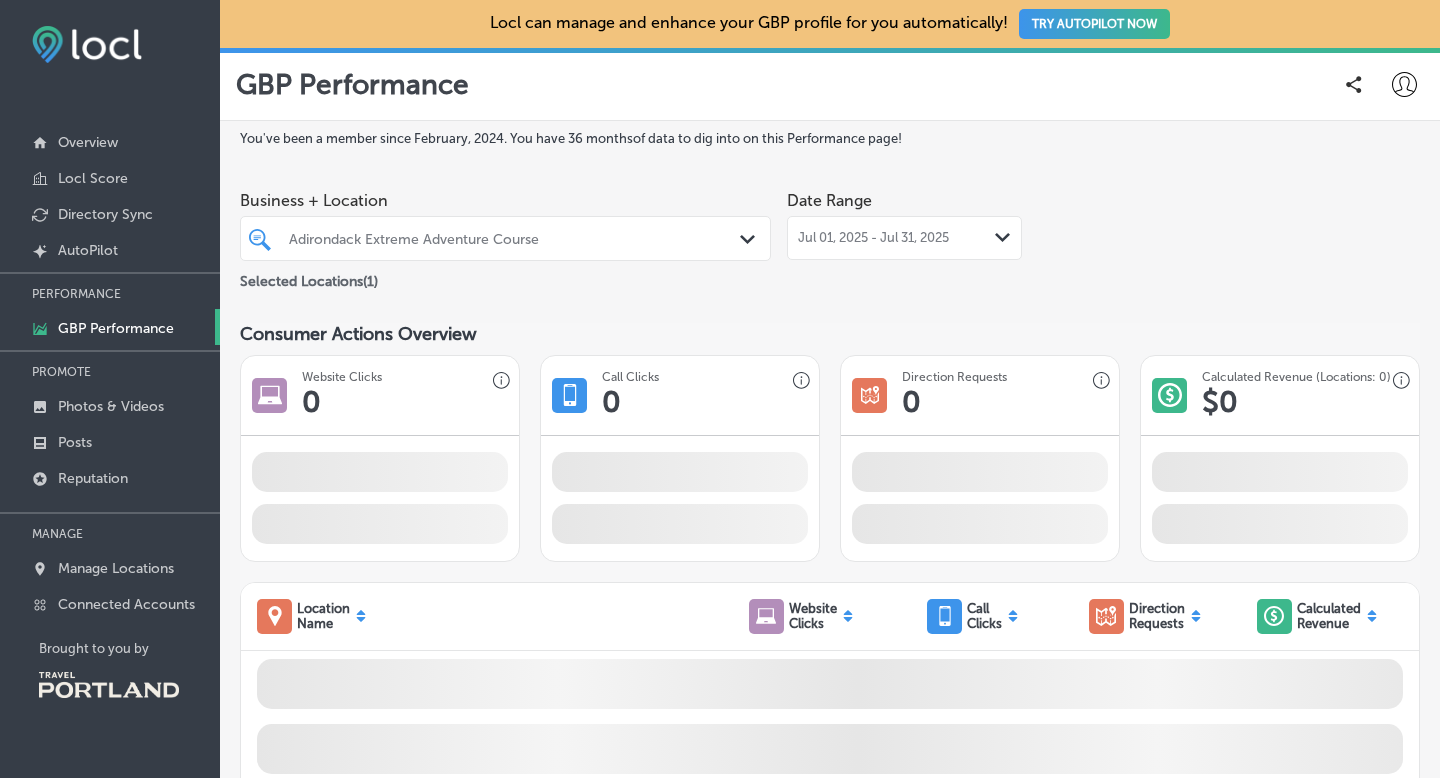 click on "Adirondack Extreme Adventure Course" at bounding box center (515, 238) 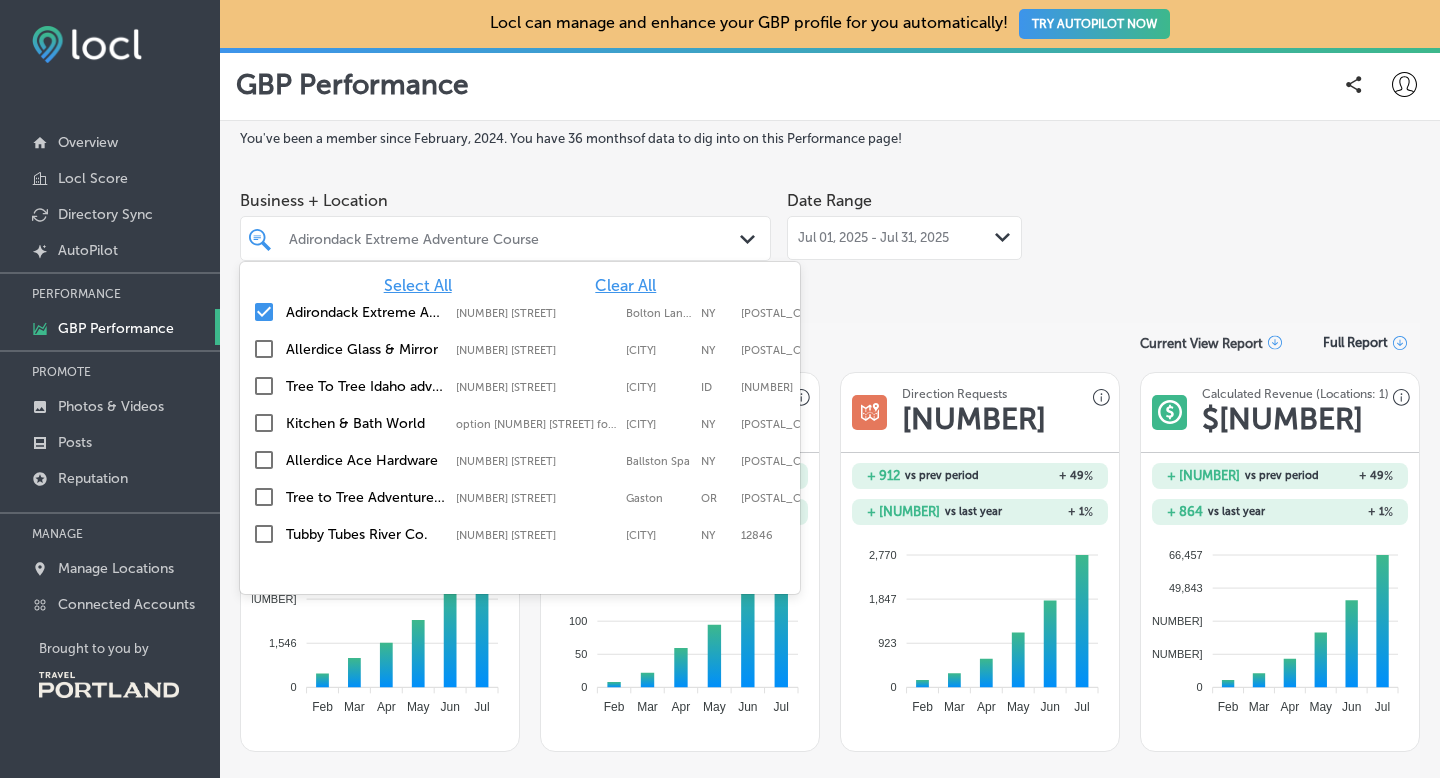 click on "Business + Location   option [NUMBER] [STREET], deselected.    option  focused, 1 of 25. 25 results available. Use Up and Down to choose options, press Enter to select the currently focused option, press Escape to exit the menu, press Tab to select the option and exit the menu.
[PERSON]
Path
Created with Sketch.
Select All Clear All [PERSON] [NUMBER] [STREET], [CITY], [STATE], [POSTAL_CODE] [NUMBER] [STREET] [CITY] [STATE] [PERSON] [NUMBER] [STREET], [CITY], [STATE], [POSTAL_CODE] [NUMBER] [STREET] [CITY] [STATE] [PERSON] [NUMBER] [STREET], [CITY], [STATE], [POSTAL_CODE] [NUMBER] [STREET] [CITY] [STATE] [PERSON] [NUMBER] [STREET], [CITY], [STATE], [POSTAL_CODE] [NUMBER] [STREET] [CITY] [STATE]" at bounding box center (830, 237) 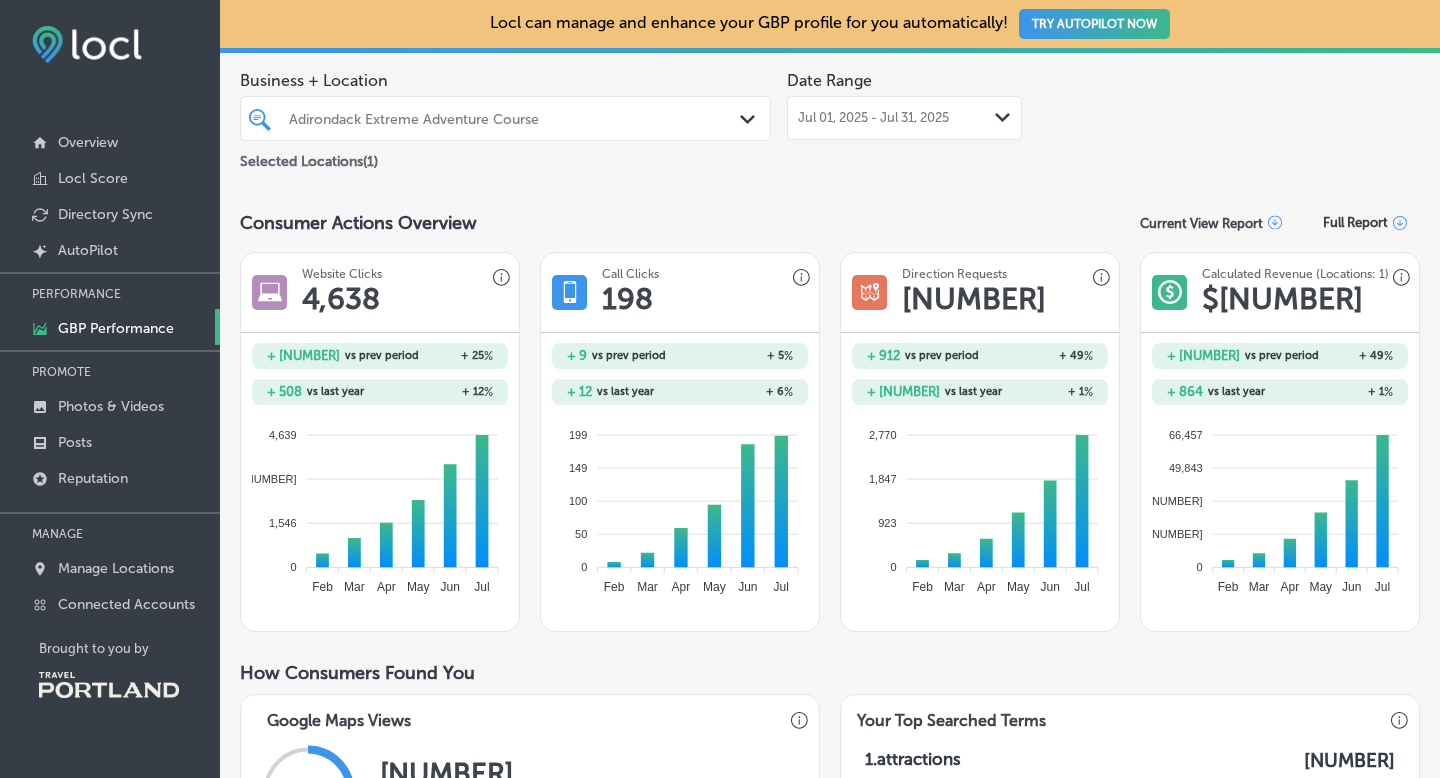 scroll, scrollTop: 0, scrollLeft: 0, axis: both 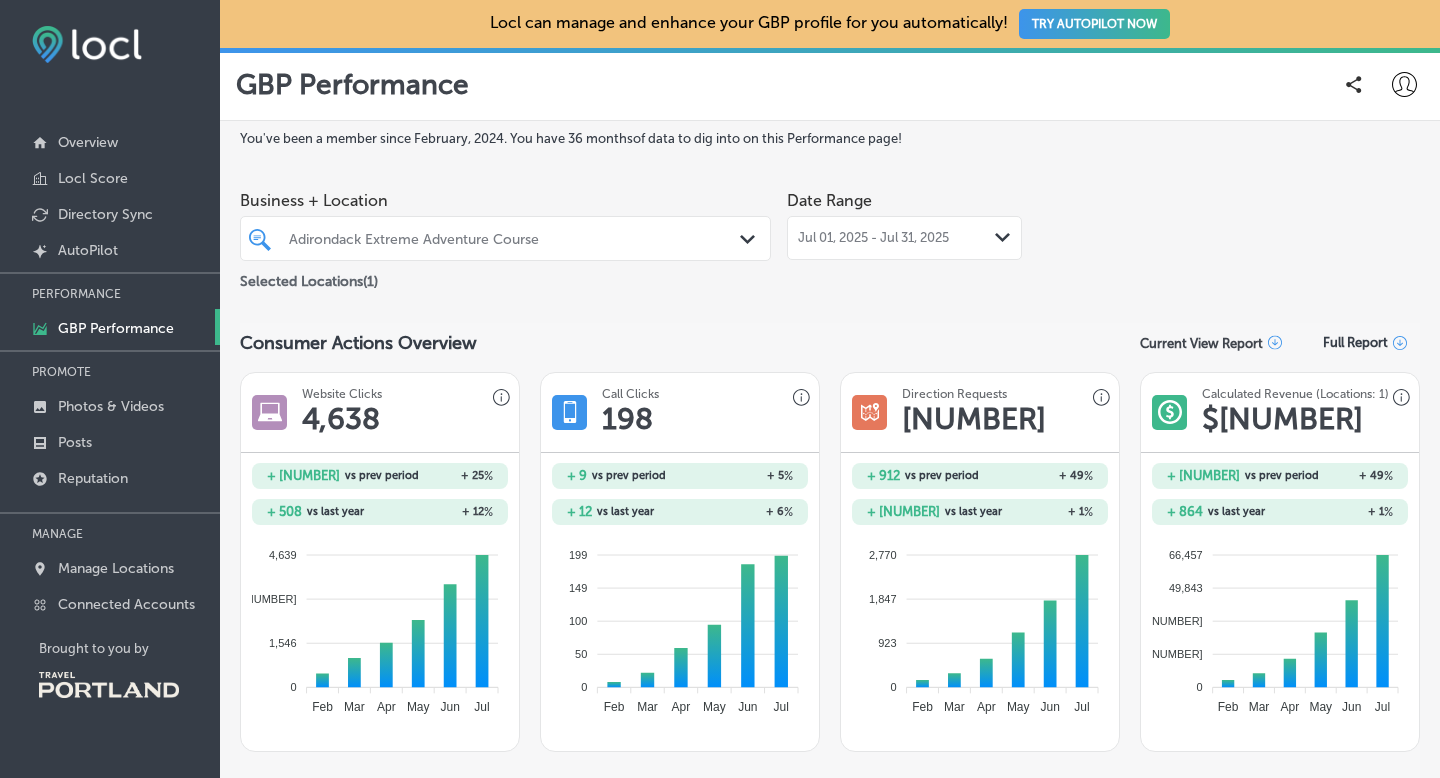click 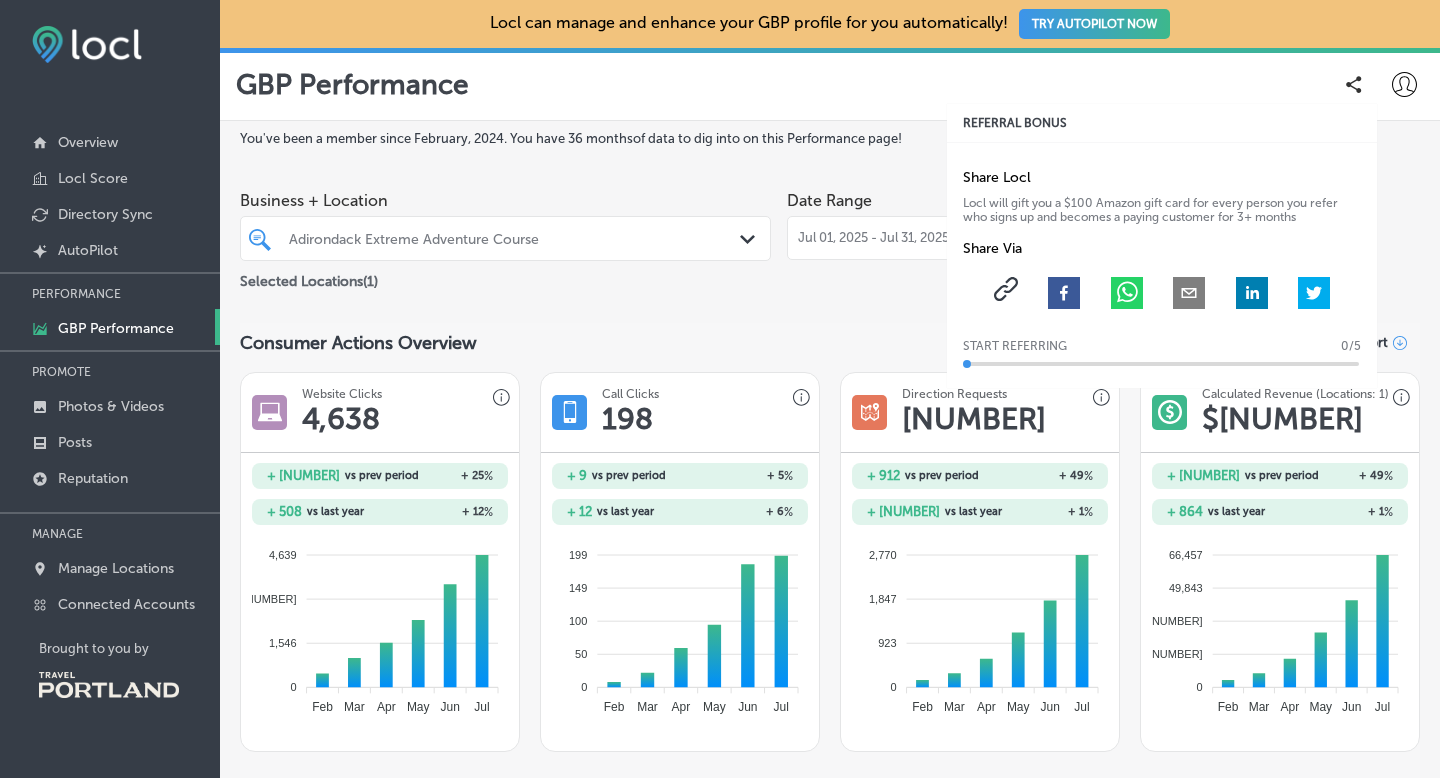 click 